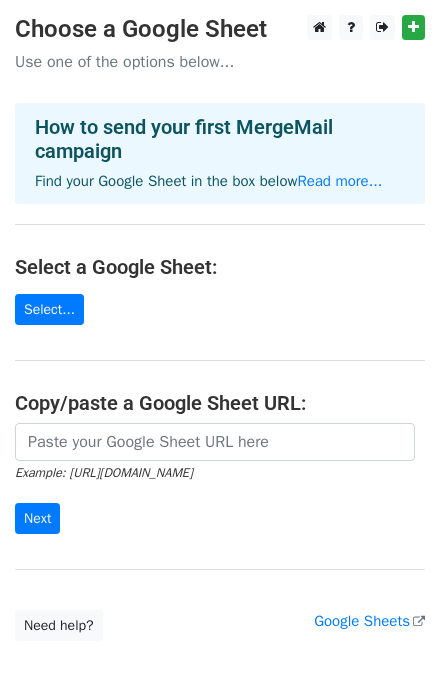 scroll, scrollTop: 0, scrollLeft: 0, axis: both 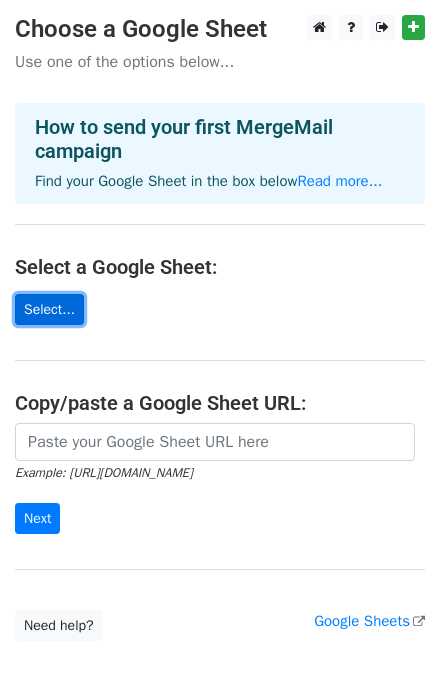 click on "Select..." at bounding box center [49, 309] 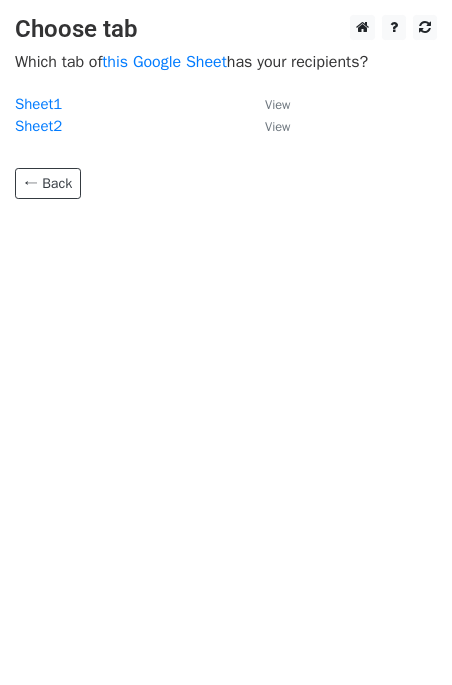 scroll, scrollTop: 0, scrollLeft: 0, axis: both 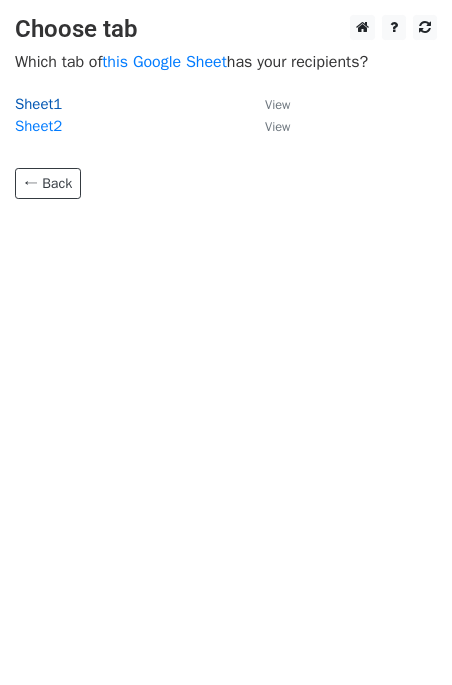click on "Sheet1" at bounding box center (38, 104) 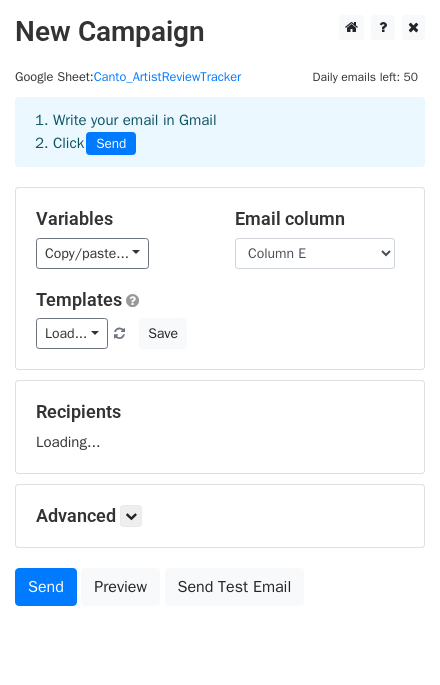 scroll, scrollTop: 0, scrollLeft: 0, axis: both 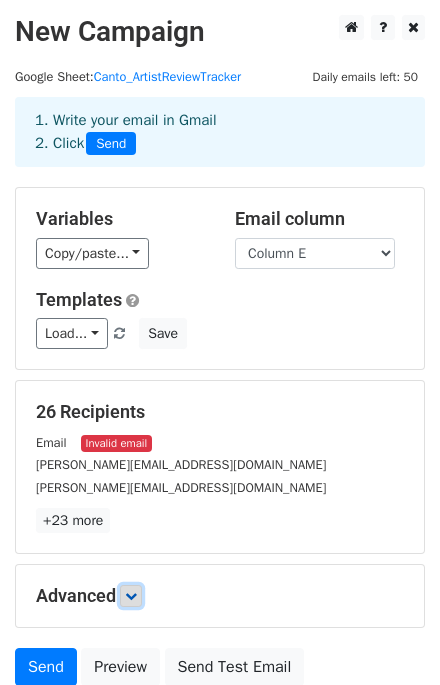 click at bounding box center (131, 596) 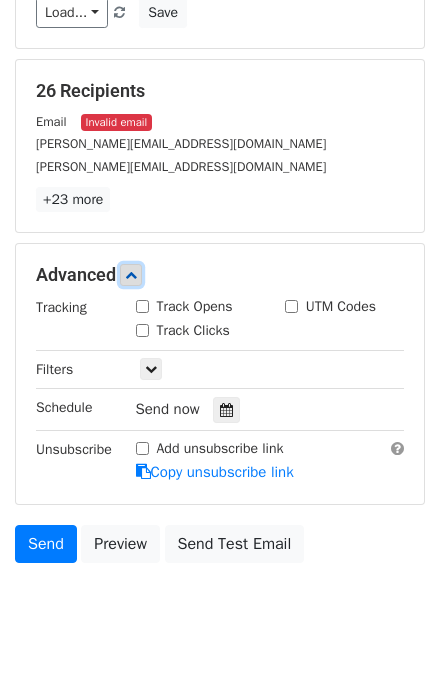 scroll, scrollTop: 363, scrollLeft: 0, axis: vertical 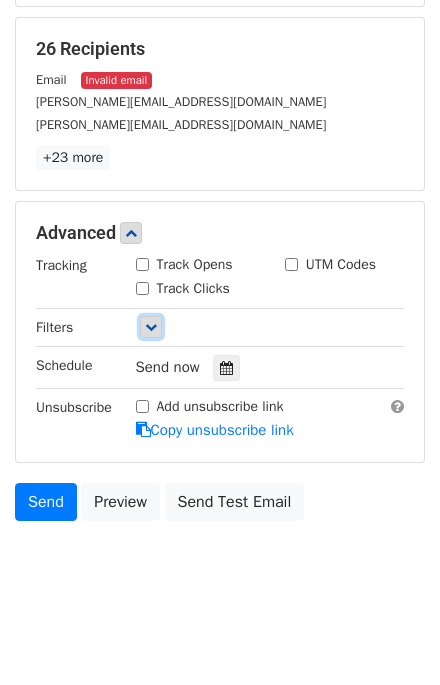 click at bounding box center (151, 327) 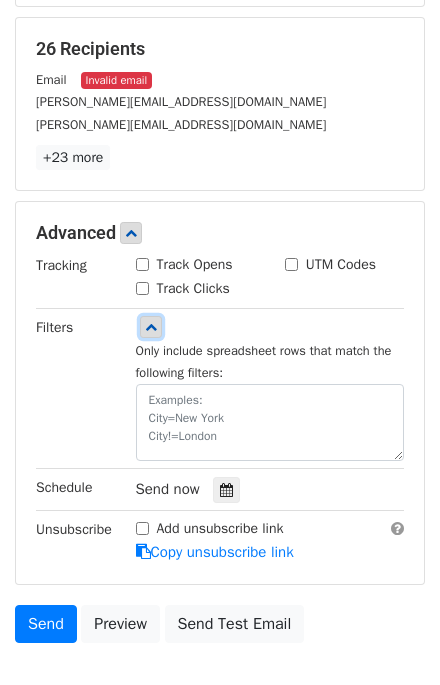 click at bounding box center [151, 327] 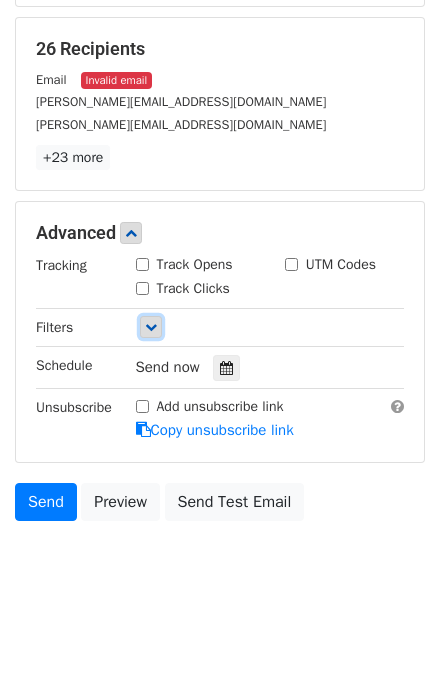 click at bounding box center (151, 327) 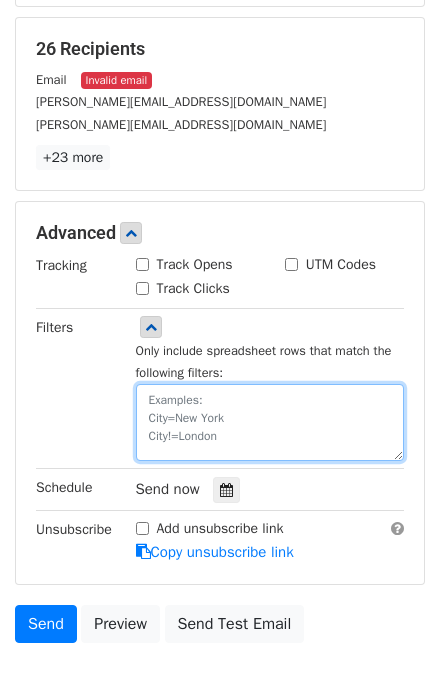 click at bounding box center [270, 422] 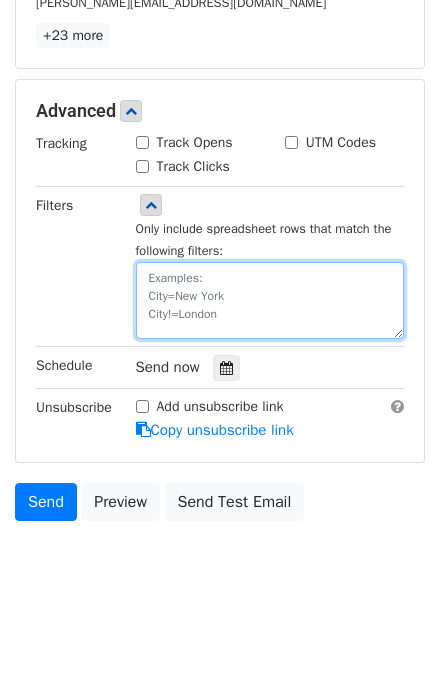 scroll, scrollTop: 0, scrollLeft: 0, axis: both 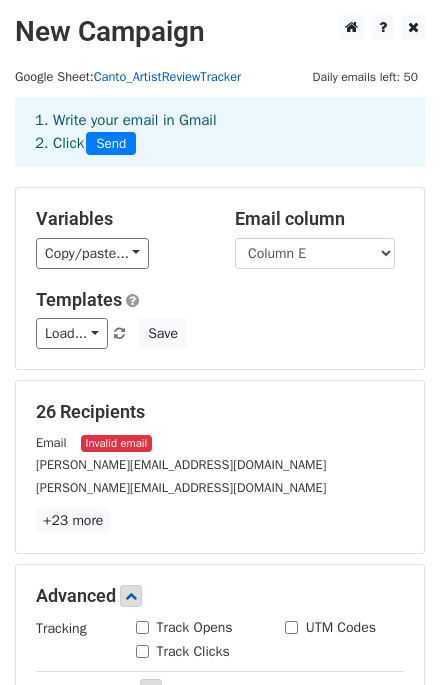 click on "Canto_ArtistReviewTracker" at bounding box center [167, 77] 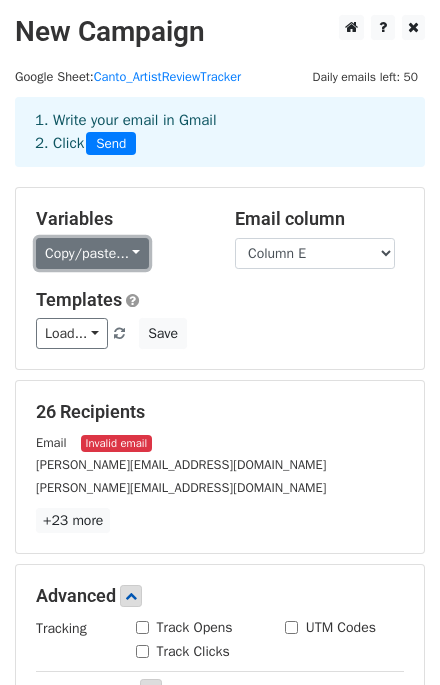 click on "Copy/paste..." at bounding box center [92, 253] 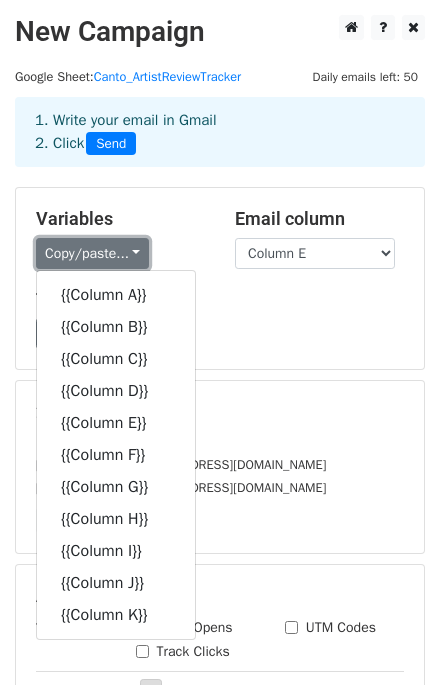 click on "Copy/paste..." at bounding box center (92, 253) 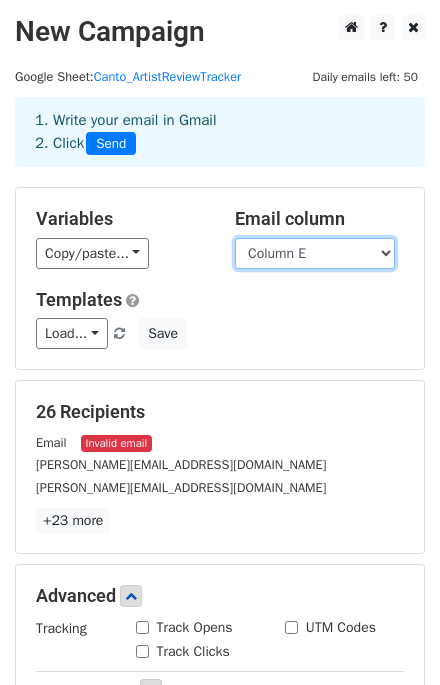 click on "Column A
Column B
Column C
Column D
Column E
Column F
Column G
Column H
Column I
Column J
Column K" at bounding box center [315, 253] 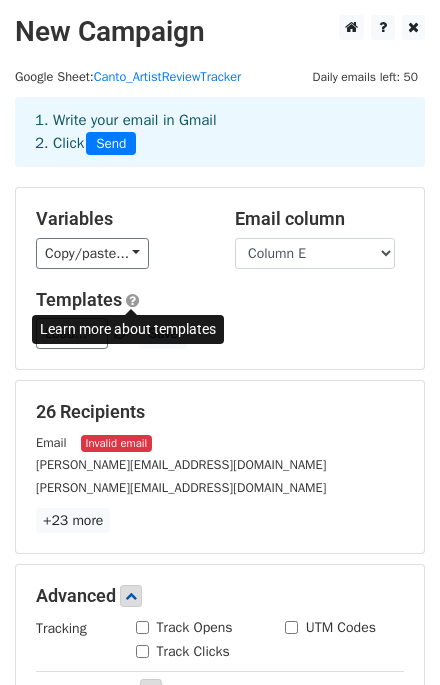 click at bounding box center [132, 300] 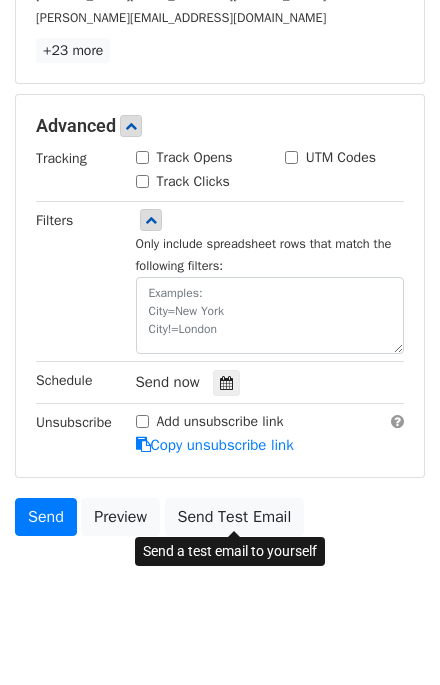 scroll, scrollTop: 485, scrollLeft: 0, axis: vertical 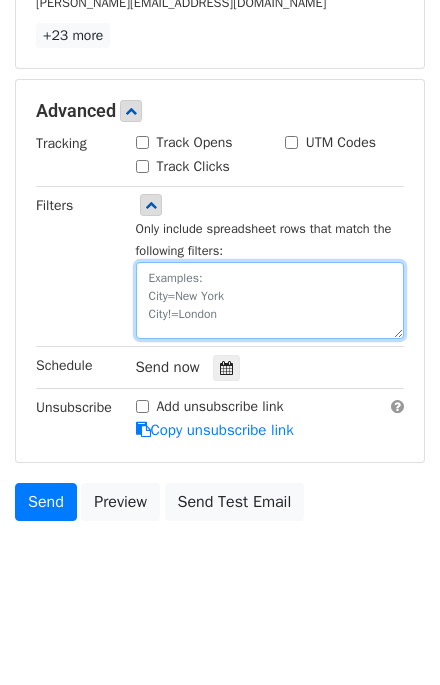 click at bounding box center [270, 300] 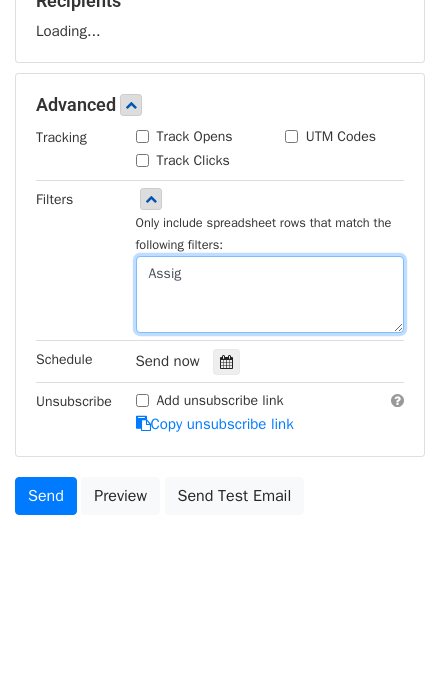 scroll, scrollTop: 405, scrollLeft: 0, axis: vertical 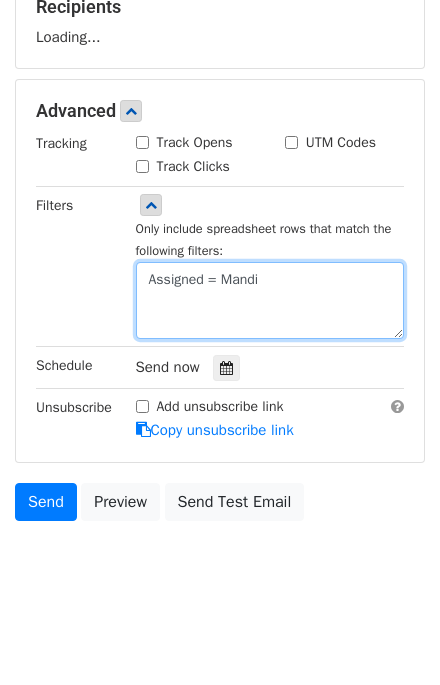 type on "Assigned = Mandi" 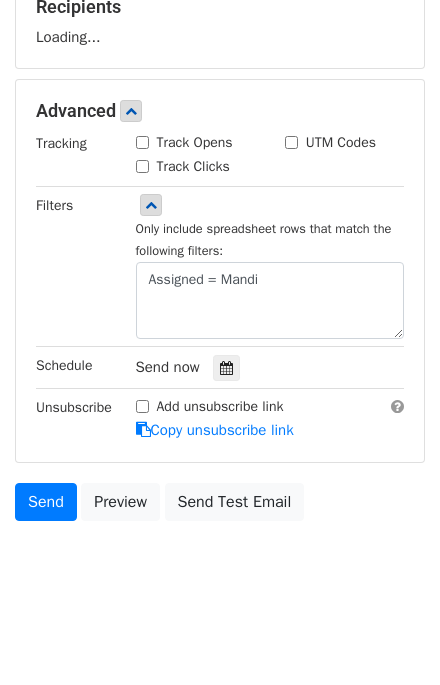 click on "Filters" at bounding box center [71, 266] 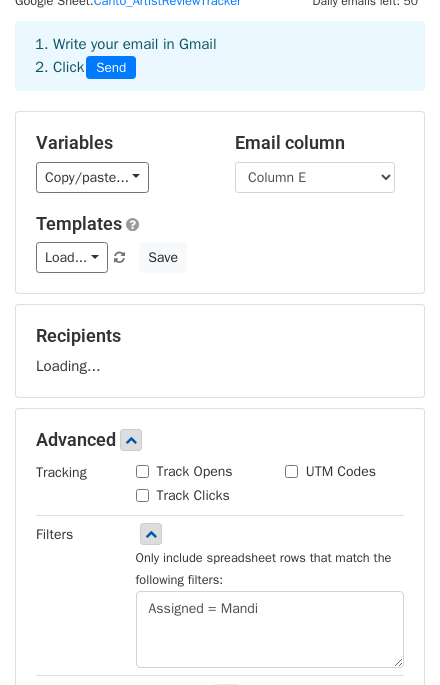 scroll, scrollTop: 75, scrollLeft: 0, axis: vertical 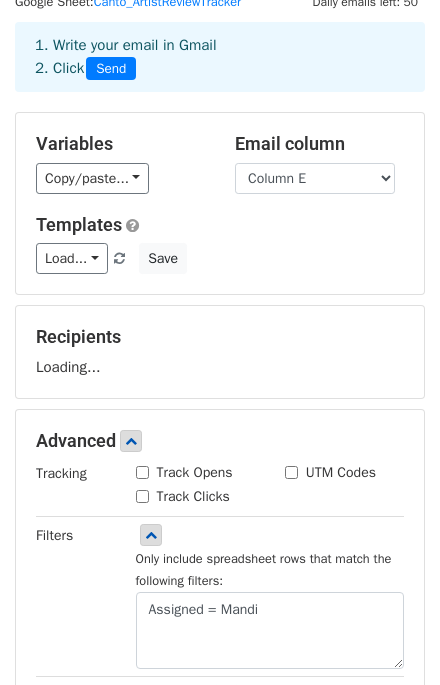 click on "Track Opens" at bounding box center [184, 472] 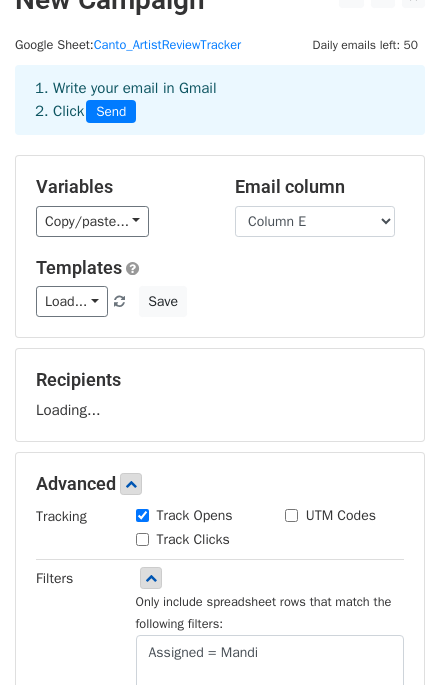 scroll, scrollTop: 0, scrollLeft: 0, axis: both 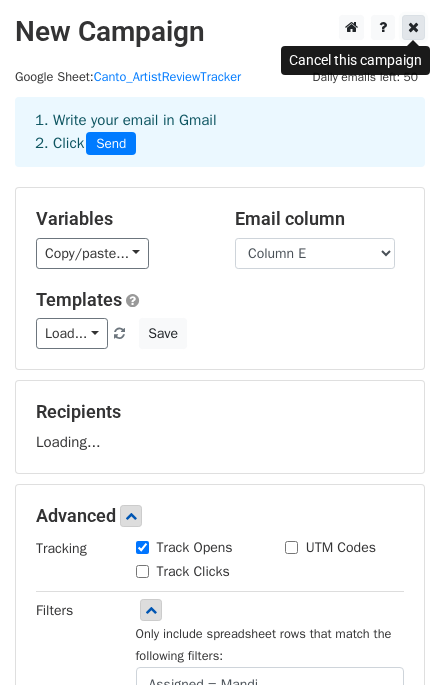 click at bounding box center [413, 27] 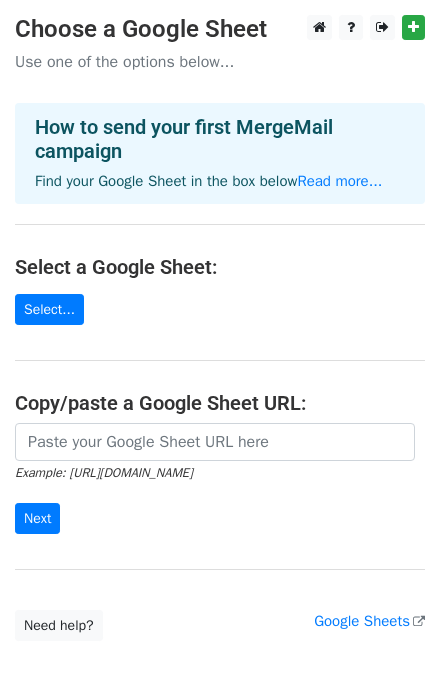 scroll, scrollTop: 0, scrollLeft: 0, axis: both 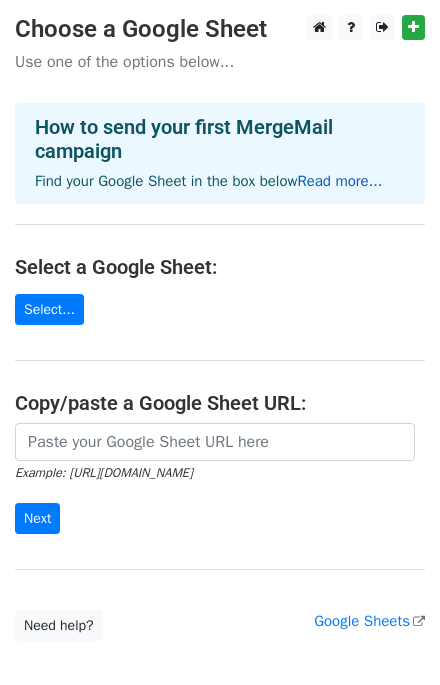 click on "Read more..." at bounding box center (339, 181) 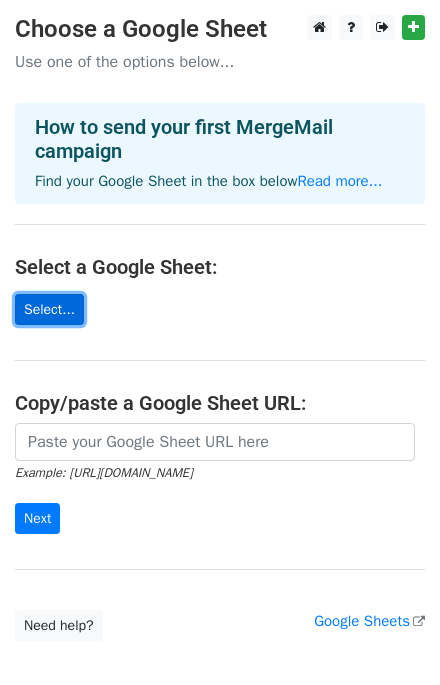 click on "Select..." at bounding box center (49, 309) 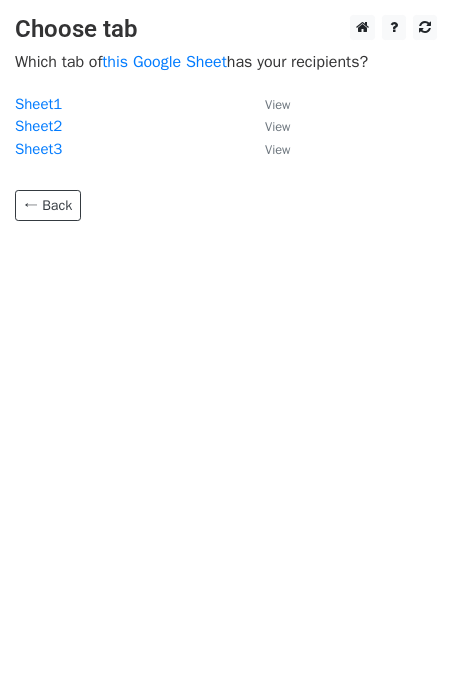 scroll, scrollTop: 0, scrollLeft: 0, axis: both 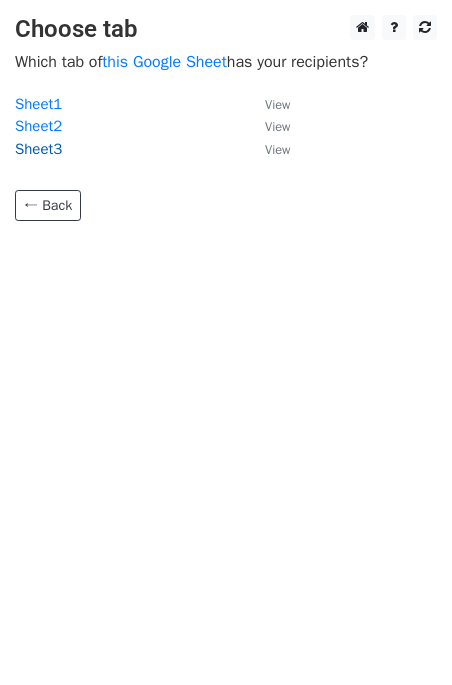 click on "Sheet3" at bounding box center [38, 149] 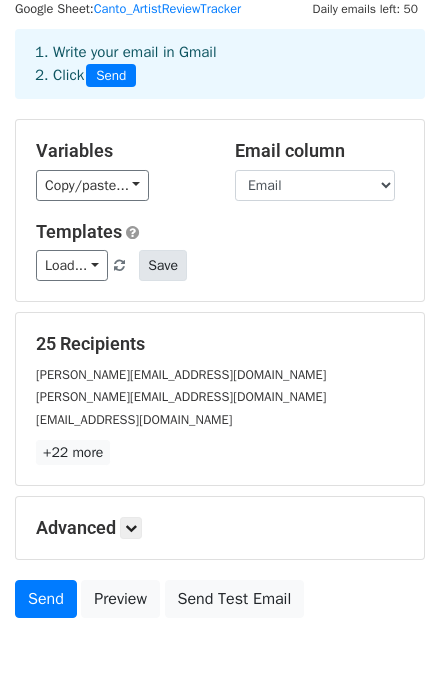 scroll, scrollTop: 168, scrollLeft: 0, axis: vertical 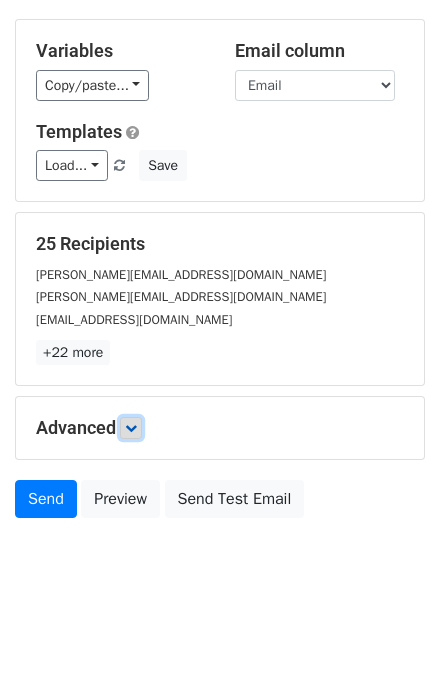 click at bounding box center [131, 428] 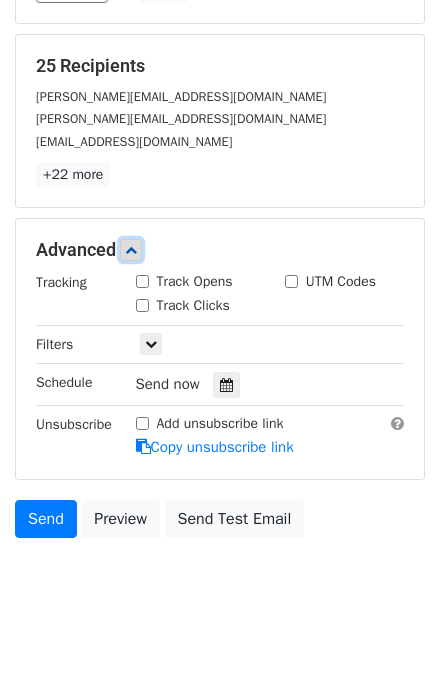 scroll, scrollTop: 363, scrollLeft: 0, axis: vertical 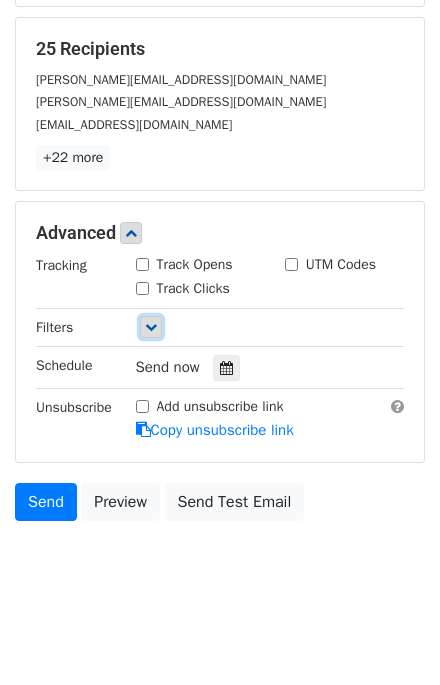 click at bounding box center [151, 327] 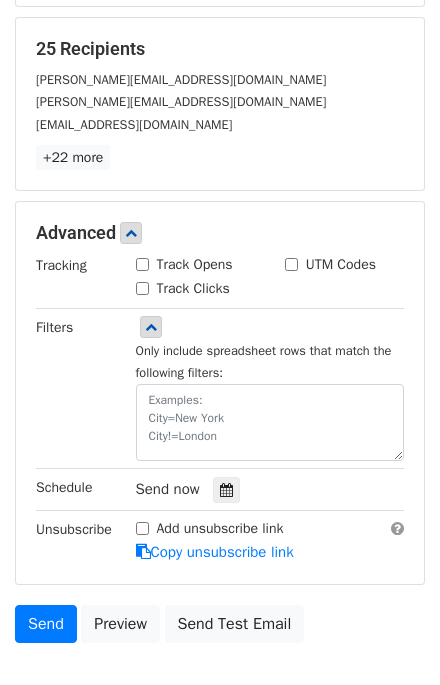click on "Track Opens" at bounding box center [142, 264] 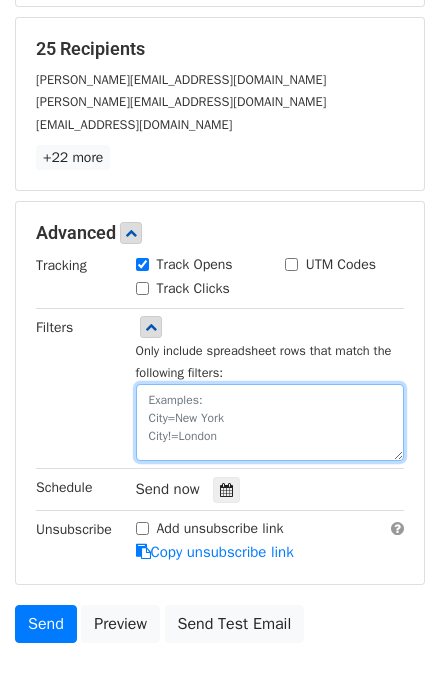 click at bounding box center (270, 422) 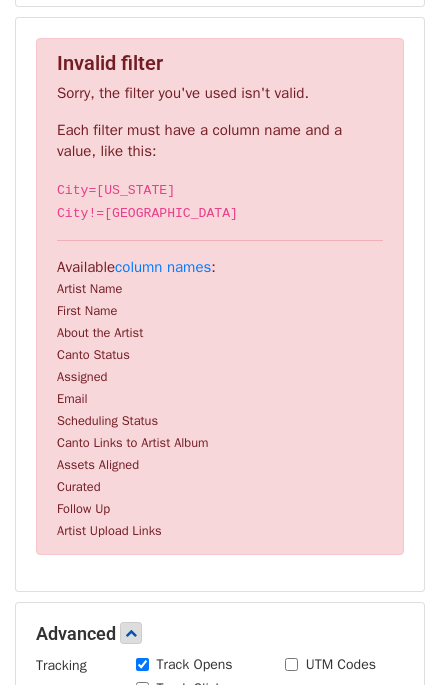 click on "Assigned" at bounding box center (82, 377) 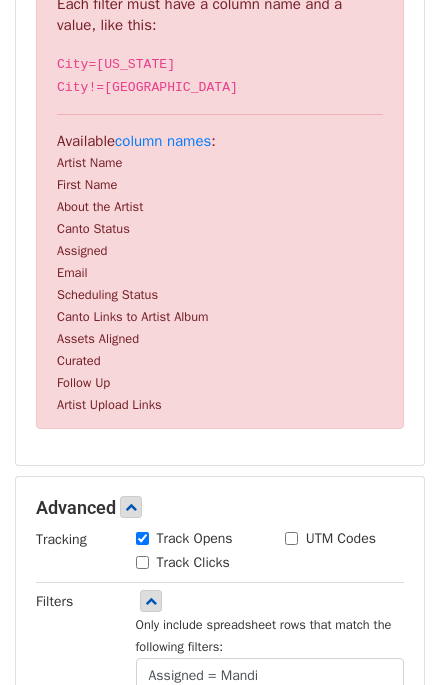 scroll, scrollTop: 473, scrollLeft: 0, axis: vertical 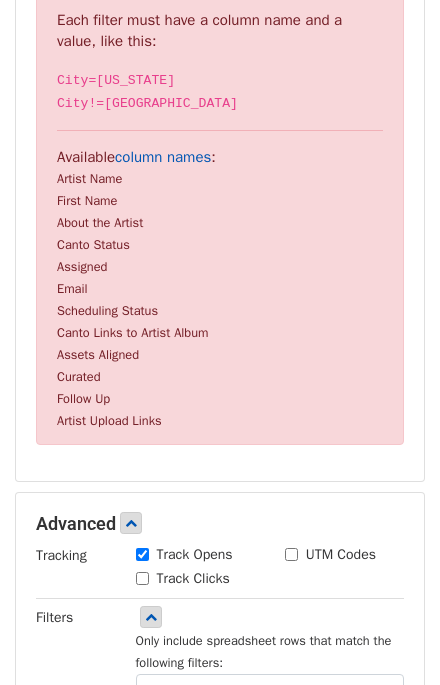 click on "column names" at bounding box center (163, 157) 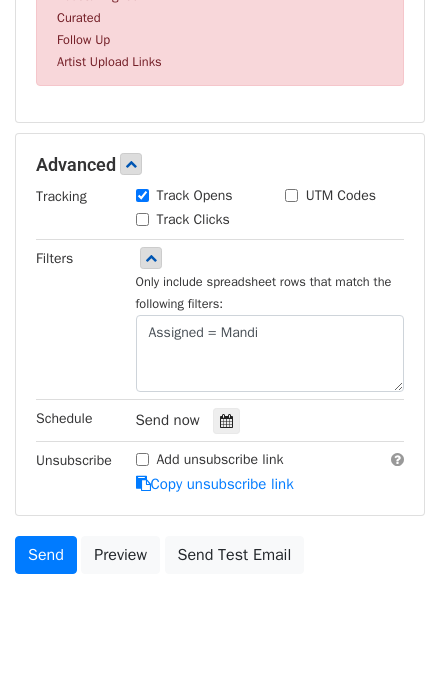 scroll, scrollTop: 835, scrollLeft: 0, axis: vertical 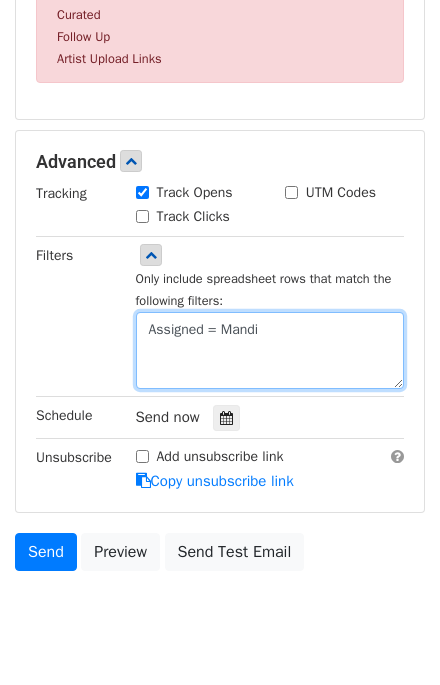 click on "Assigned = Mandi" at bounding box center [270, 350] 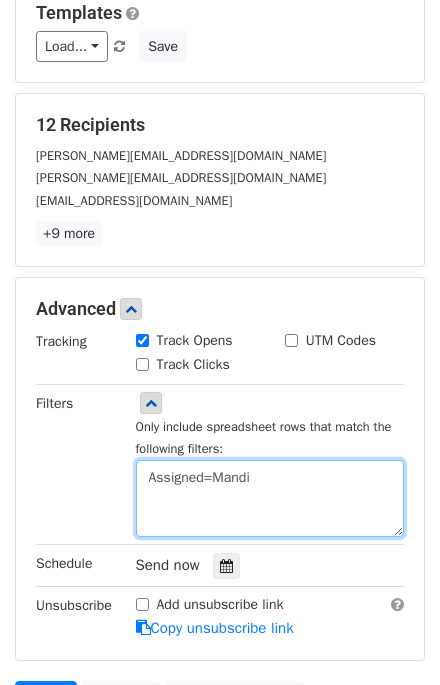 scroll, scrollTop: 278, scrollLeft: 0, axis: vertical 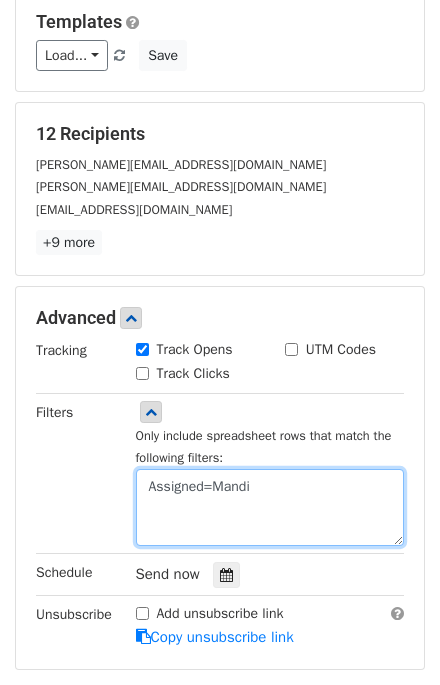 click on "Assigned=Mandi" at bounding box center (270, 507) 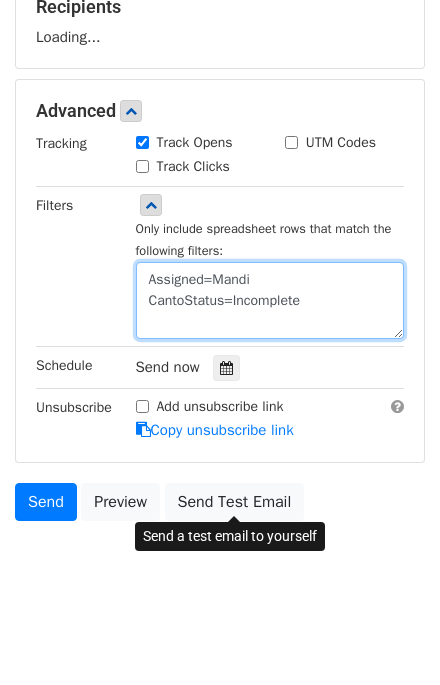 scroll, scrollTop: 501, scrollLeft: 0, axis: vertical 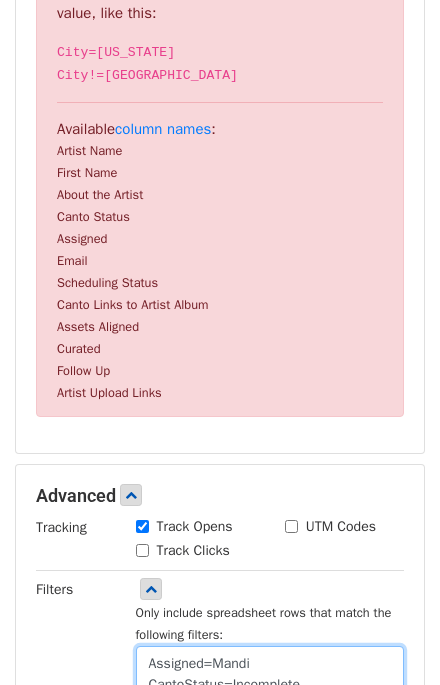 click on "Assigned=Mandi
CantoStatus=Incomplete" at bounding box center [270, 684] 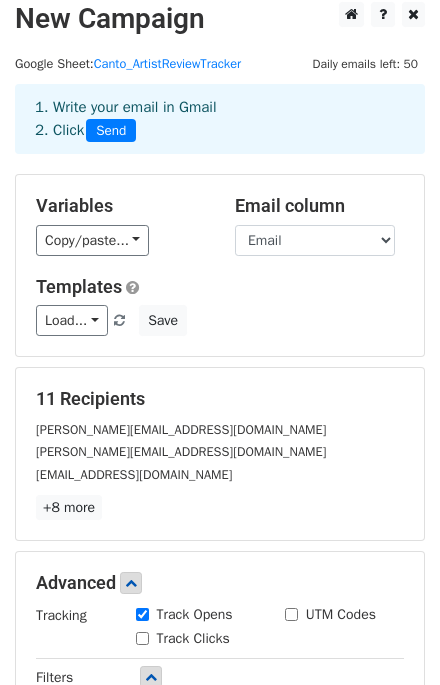 scroll, scrollTop: 11, scrollLeft: 0, axis: vertical 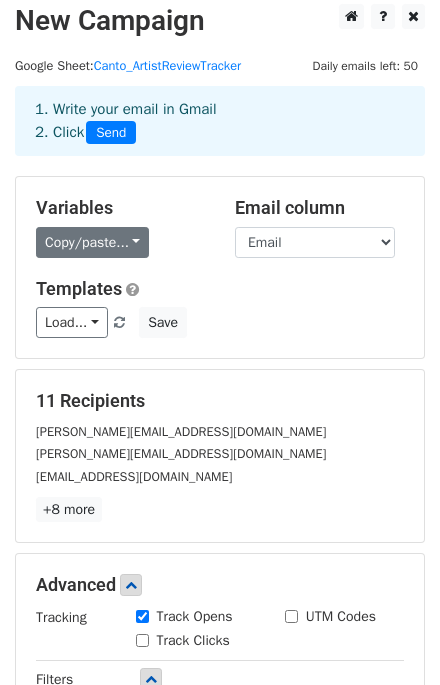 type on "Assigned=Mandi
Canto Status=Incomplete" 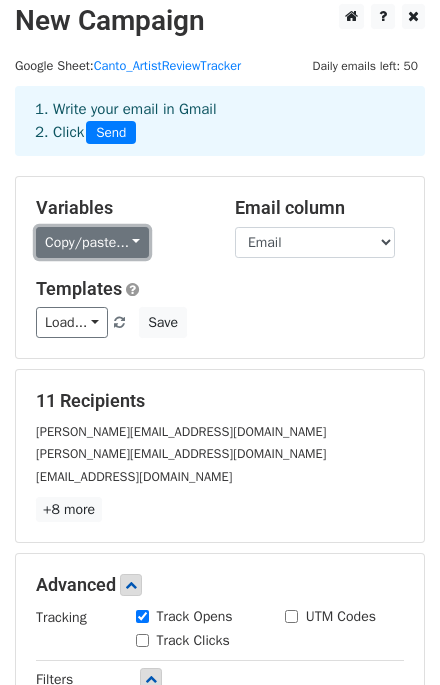 click on "Copy/paste..." at bounding box center (92, 242) 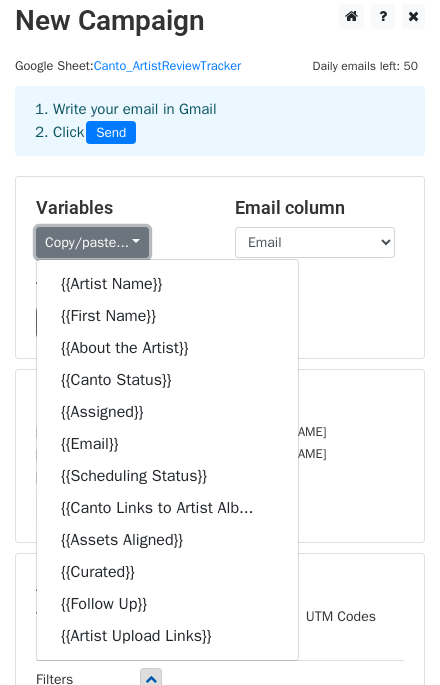 click on "Copy/paste..." at bounding box center [92, 242] 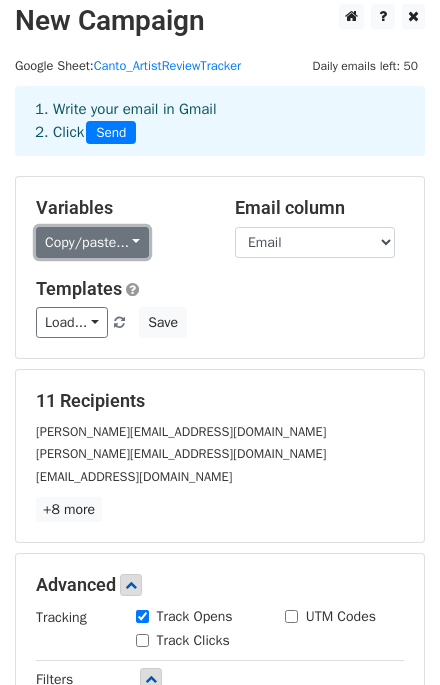 click on "Copy/paste..." at bounding box center (92, 242) 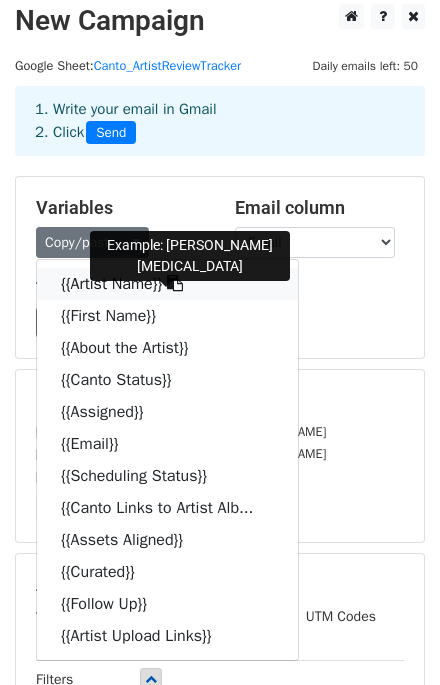 click on "{{Artist Name}}" at bounding box center (167, 284) 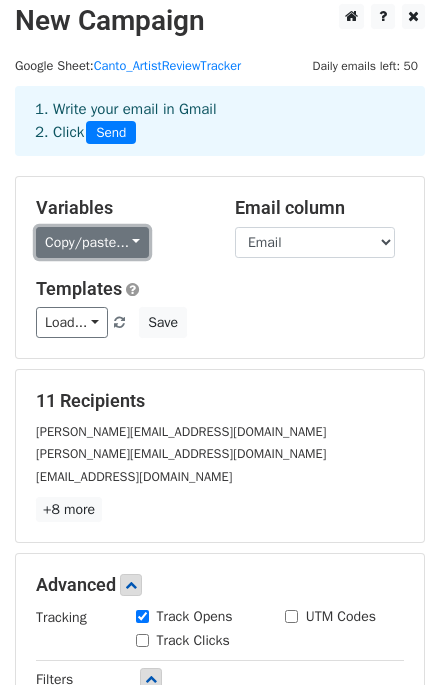 click on "Copy/paste..." at bounding box center [92, 242] 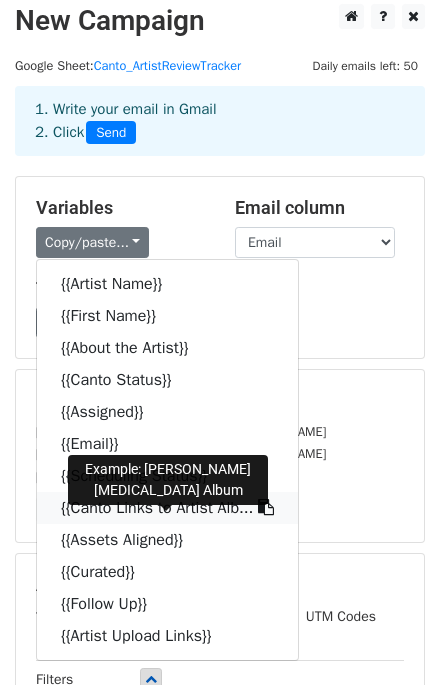 click on "{{Canto Links to Artist Alb..." at bounding box center (167, 508) 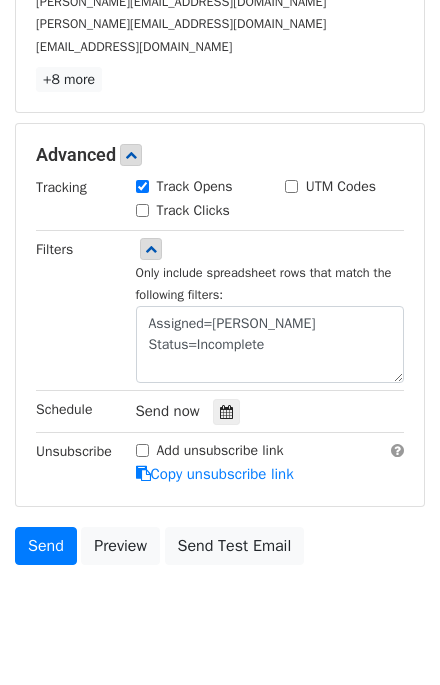 scroll, scrollTop: 485, scrollLeft: 0, axis: vertical 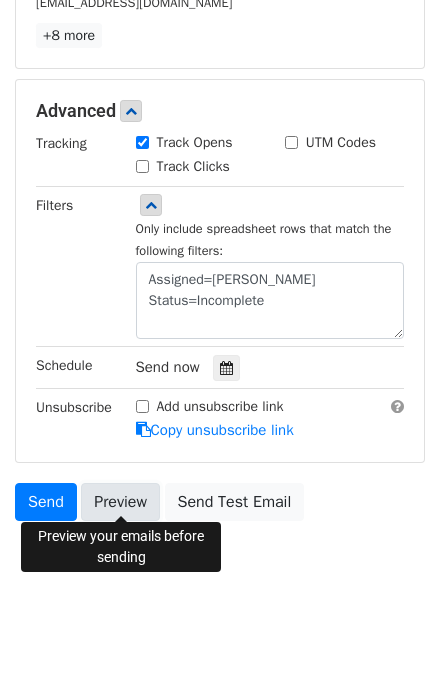 click on "Preview" at bounding box center (120, 502) 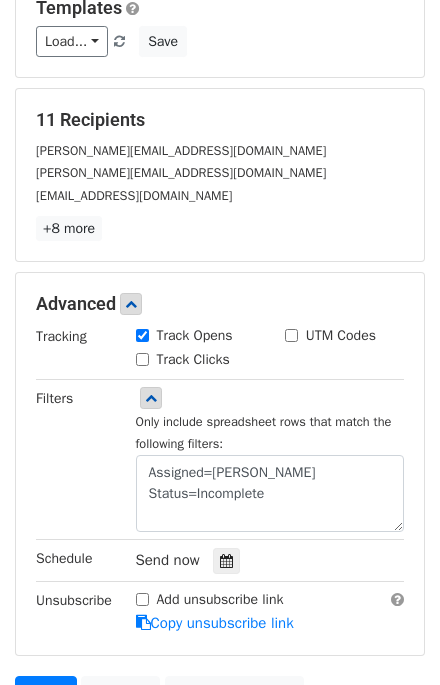 scroll, scrollTop: 0, scrollLeft: 0, axis: both 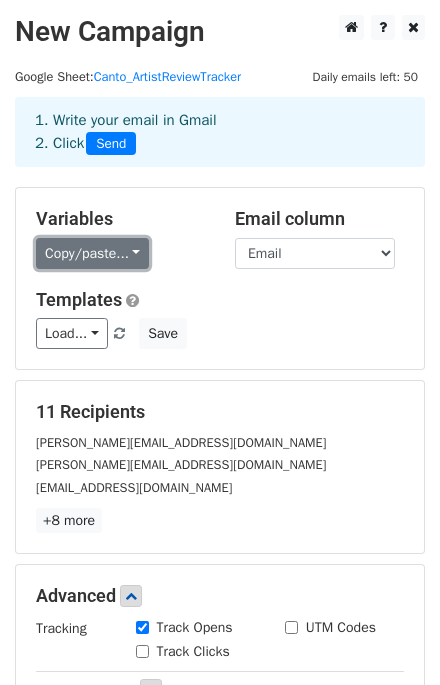 click on "Copy/paste..." at bounding box center [92, 253] 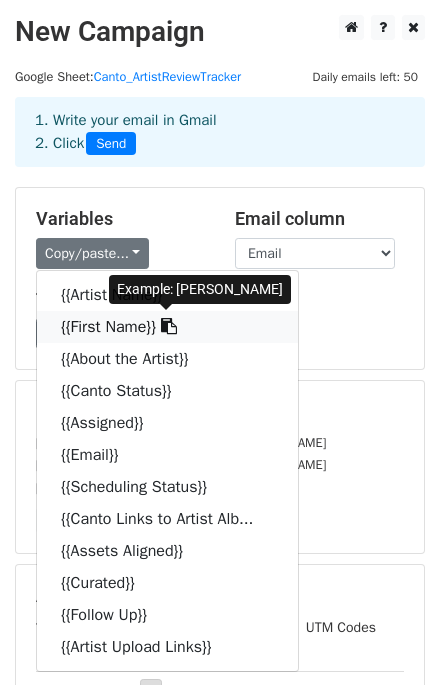 click on "{{First Name}}" at bounding box center [167, 327] 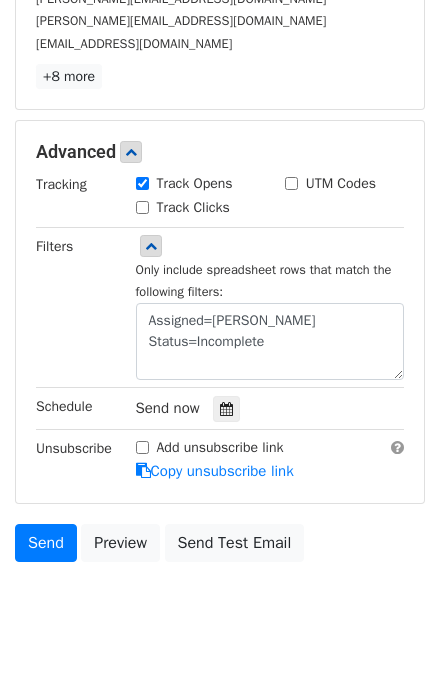 scroll, scrollTop: 485, scrollLeft: 0, axis: vertical 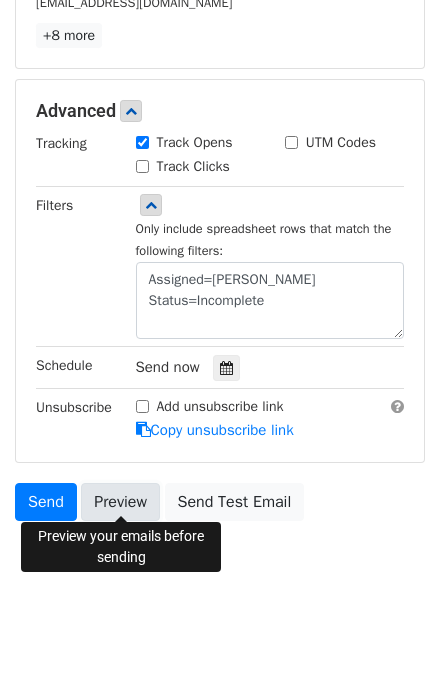click on "Preview" at bounding box center [120, 502] 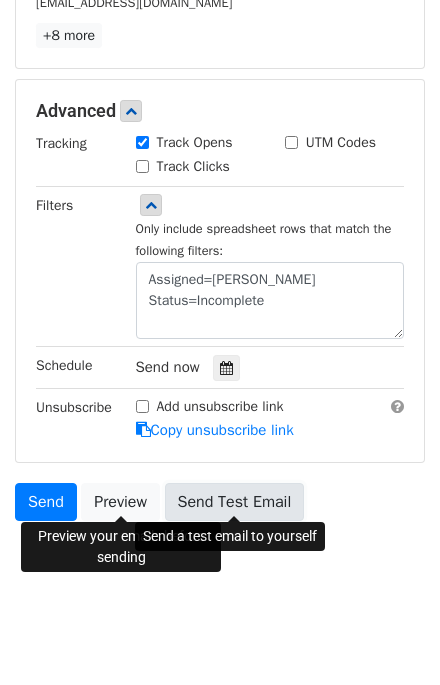 click on "Send Test Email" at bounding box center [235, 502] 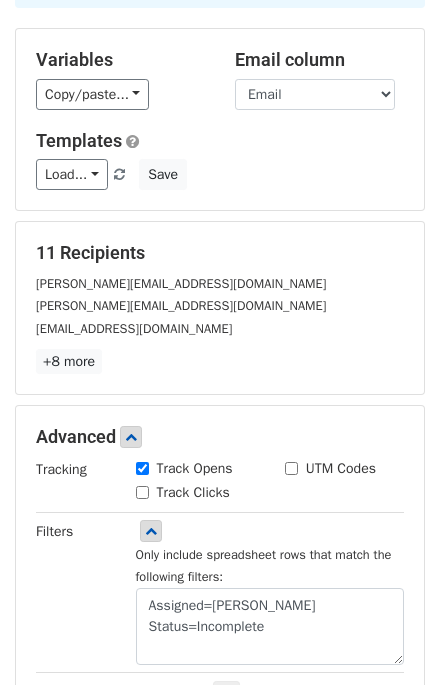 scroll, scrollTop: 154, scrollLeft: 0, axis: vertical 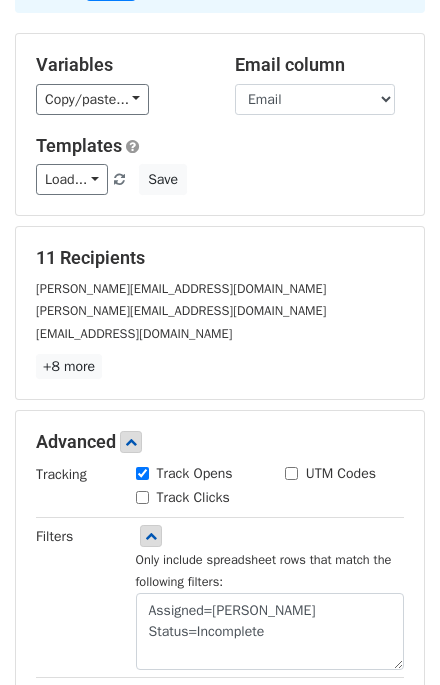 click on "Track Clicks" at bounding box center (142, 497) 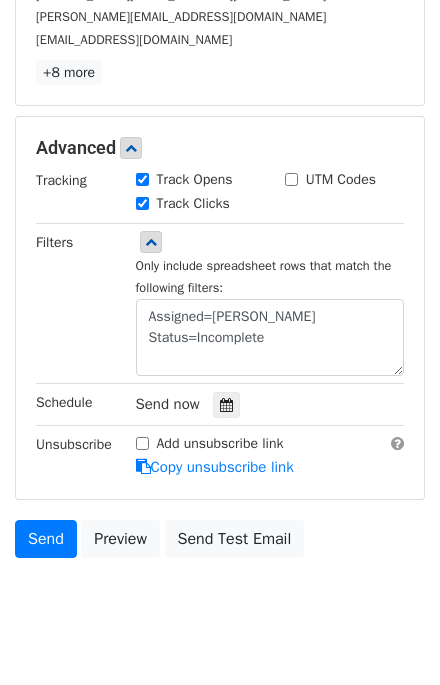 scroll, scrollTop: 485, scrollLeft: 0, axis: vertical 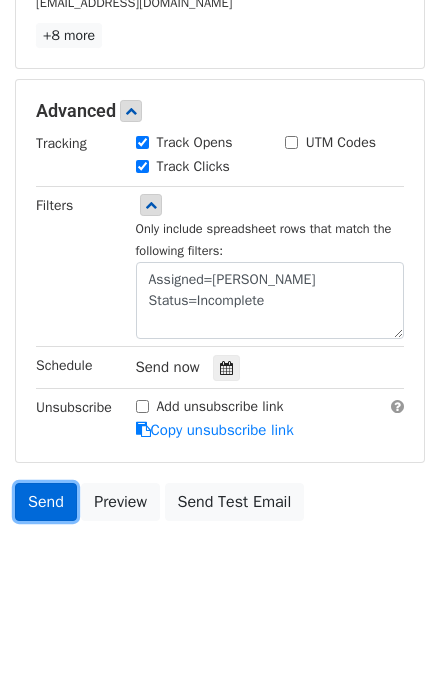 click on "Send" at bounding box center [46, 502] 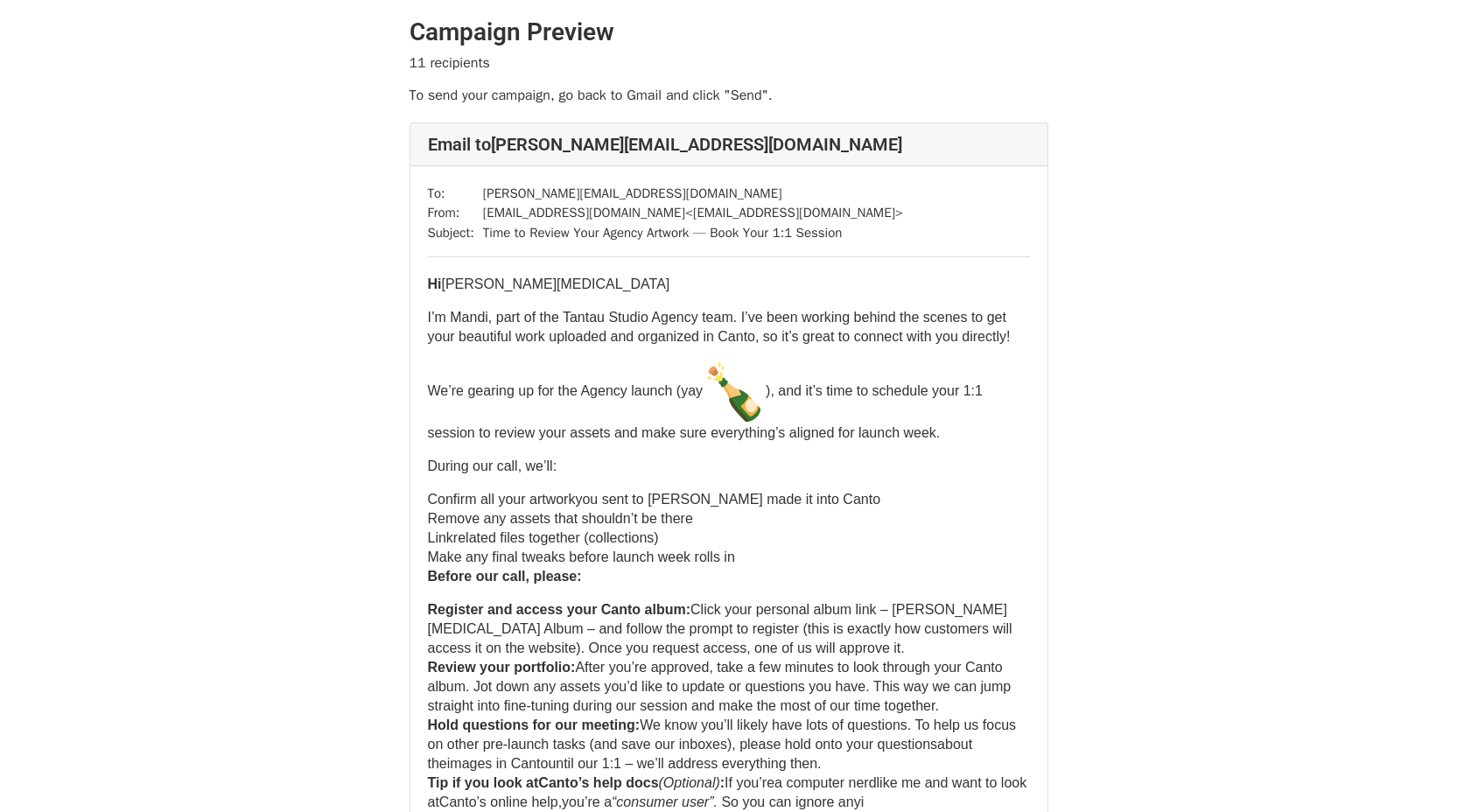 scroll, scrollTop: 0, scrollLeft: 0, axis: both 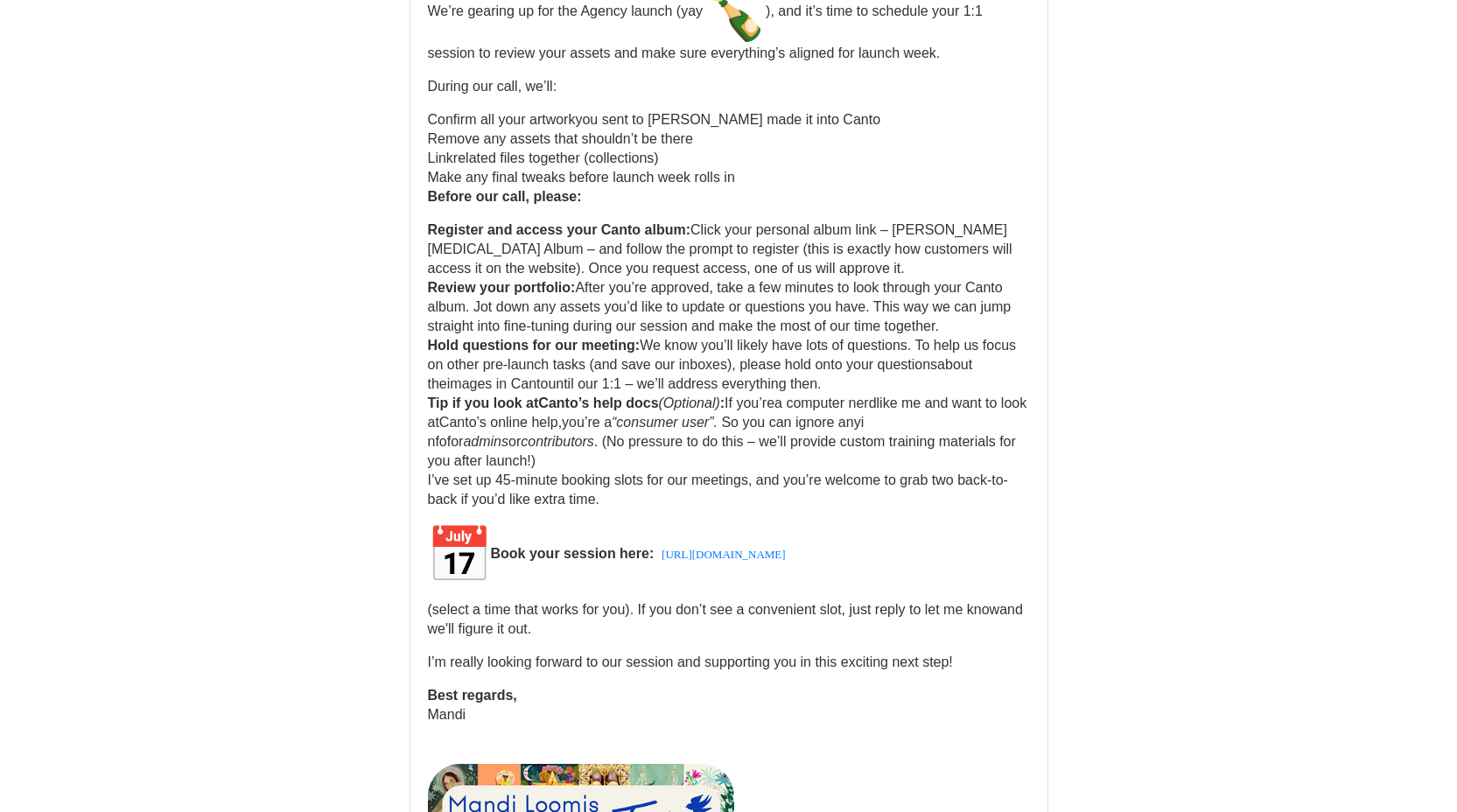 click on "Register and access your Canto album:  Click your personal album link – [PERSON_NAME][MEDICAL_DATA] Album – and follow the prompt to register (this is exactly how customers will access it on the website). Once you request access, one of us will approve it." at bounding box center [720, 248] 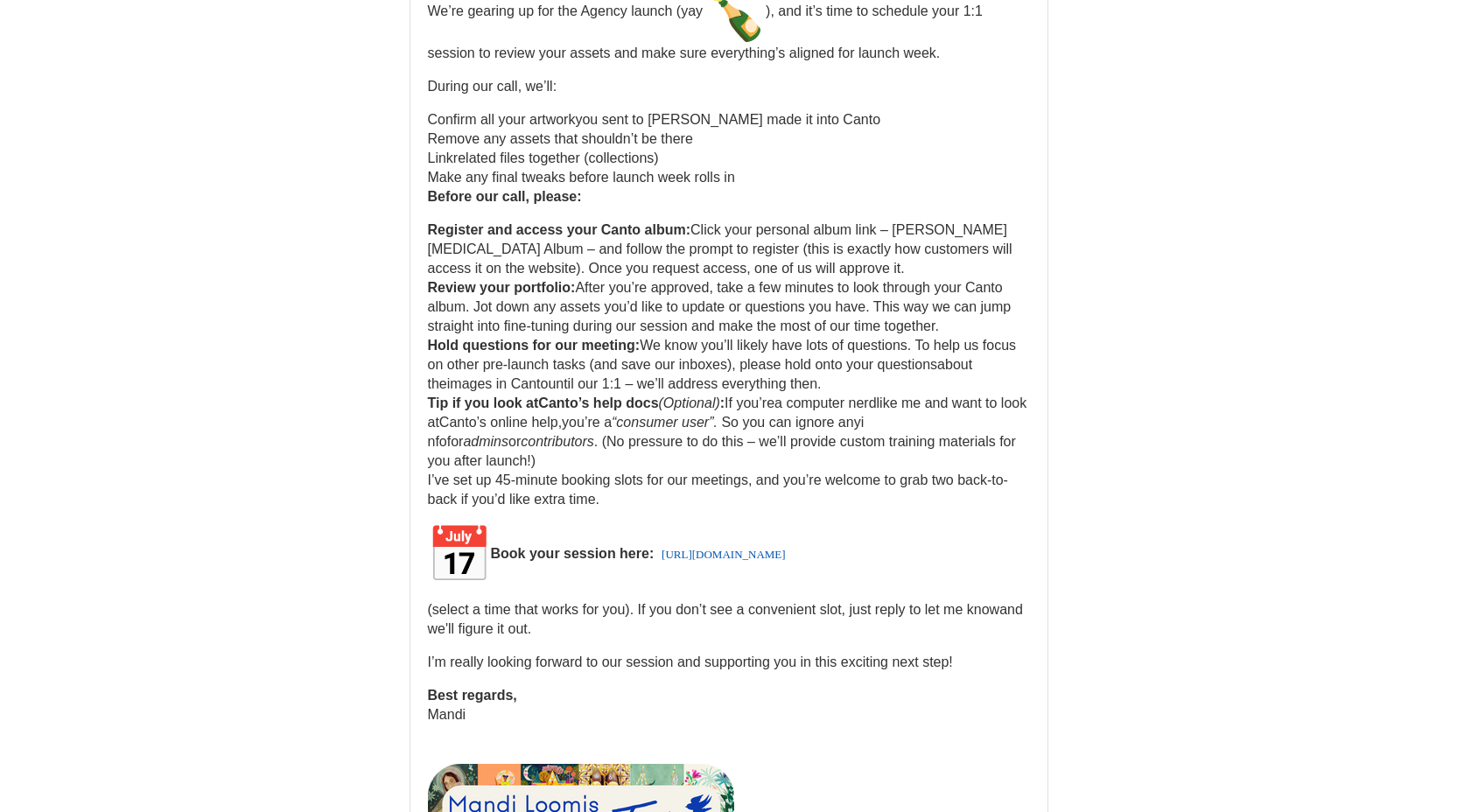 click on "https://calendar.app.google/RCcifWdCeZnjvx3n6 ​" at bounding box center [724, 554] 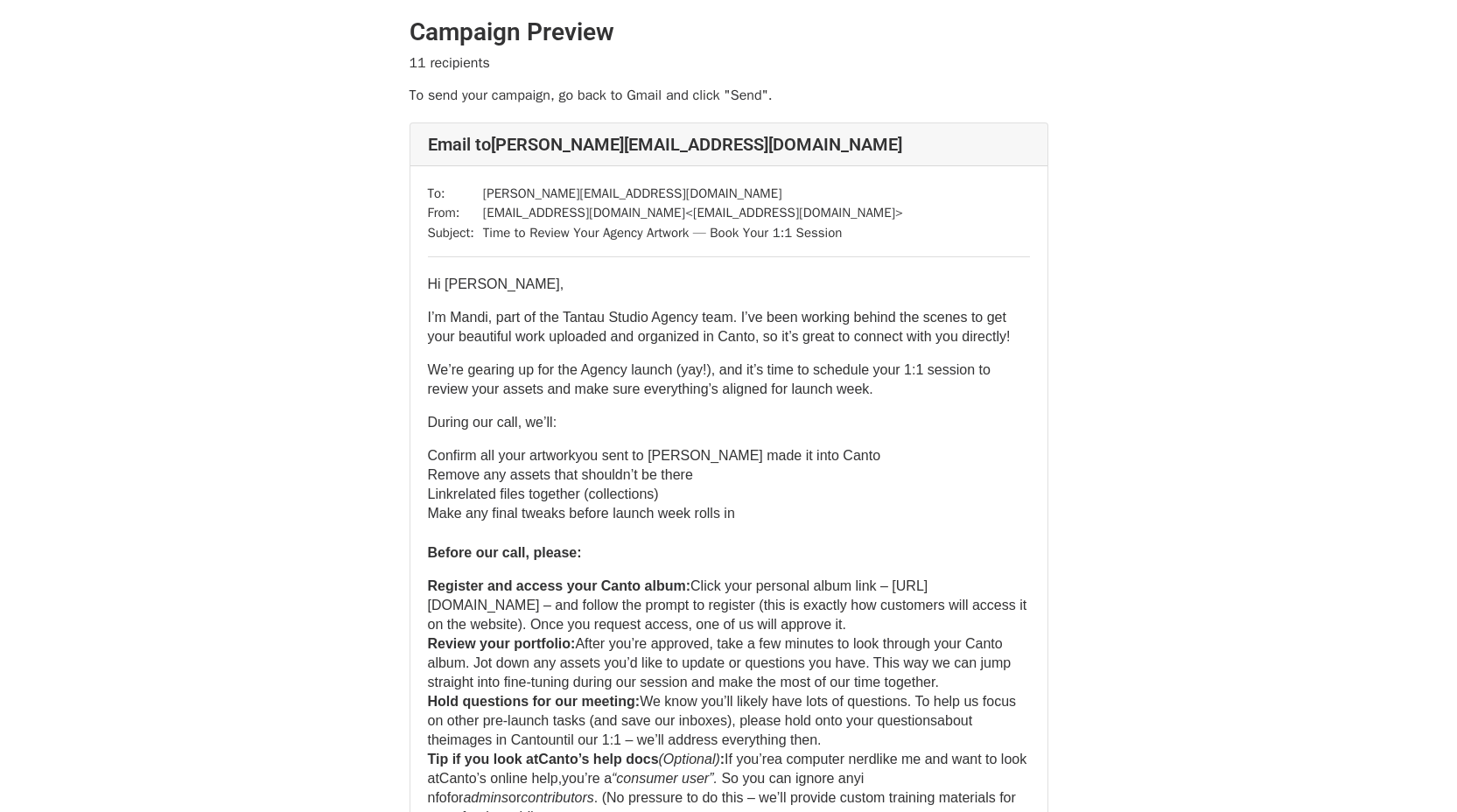 scroll, scrollTop: 0, scrollLeft: 0, axis: both 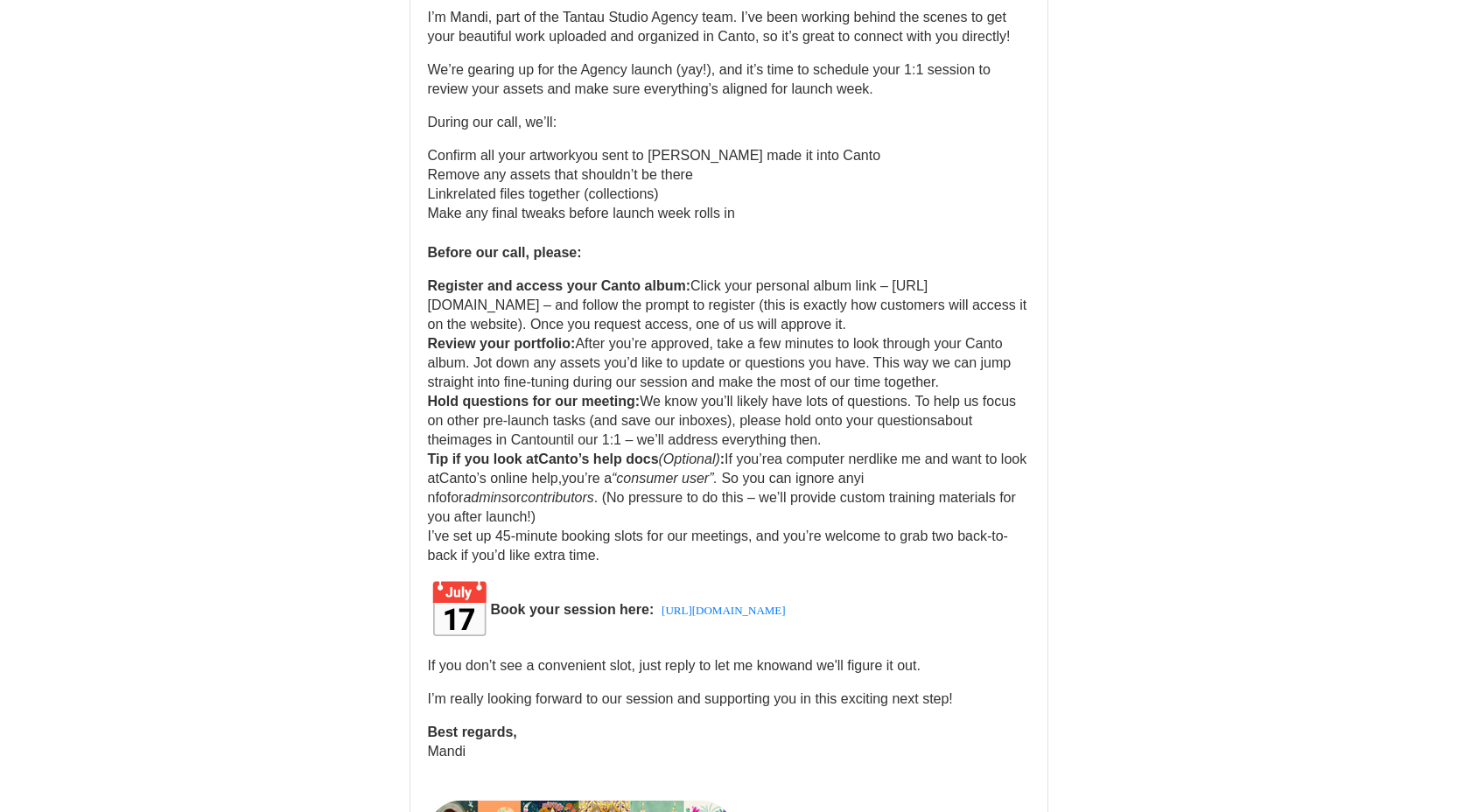 click on "Register and access your Canto album:  Click your personal album link – https://tantaustudio.canto.com/v/portfolio/album/QVRPE?display=fitView&viewIndex=2&gSortingForward&gOrderProp=name&referenceTo=&from=curatedView – and follow the prompt to register (this is exactly how customers will access it on the website). Once you request access, one of us will approve it." at bounding box center [727, 304] 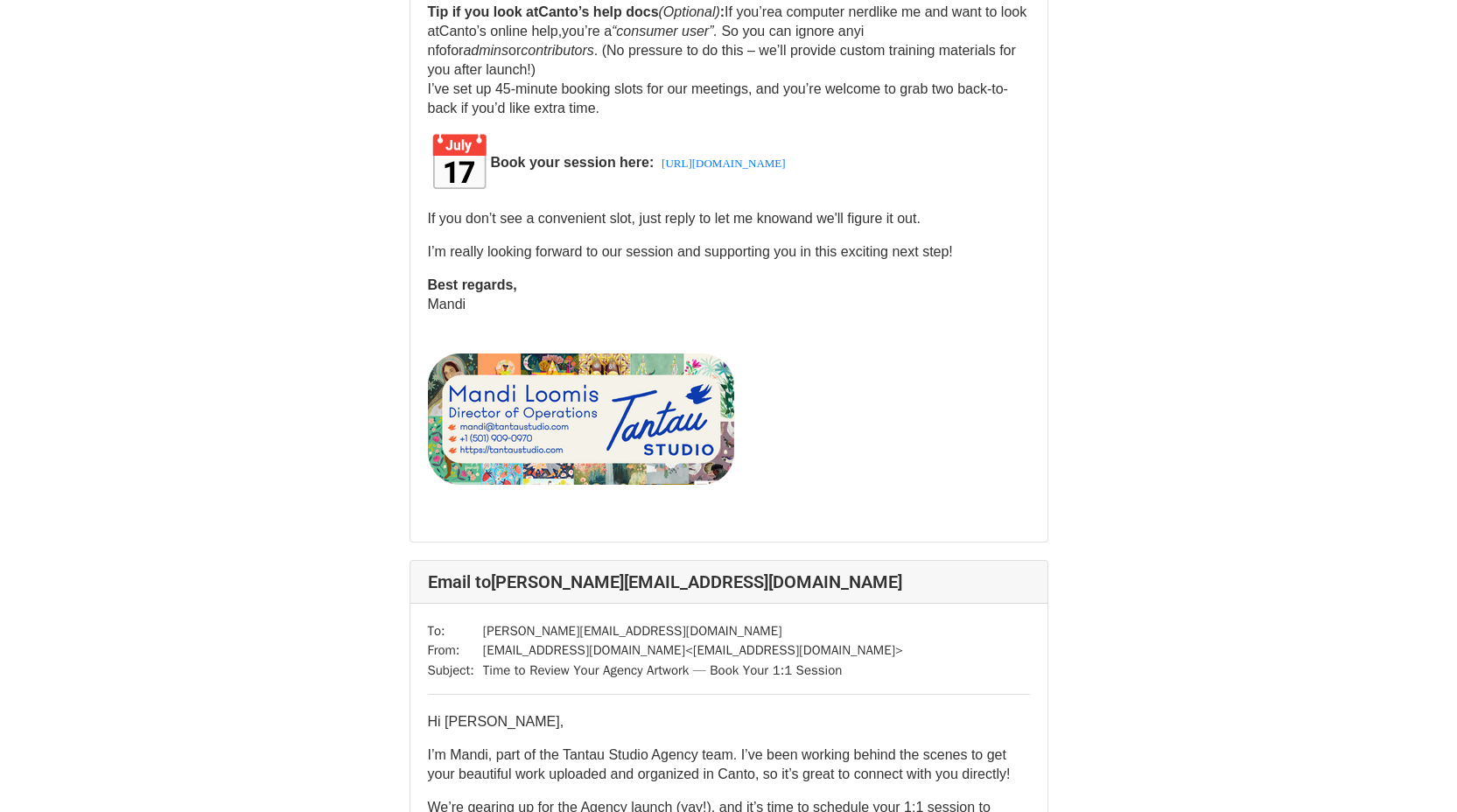 scroll, scrollTop: 6651, scrollLeft: 0, axis: vertical 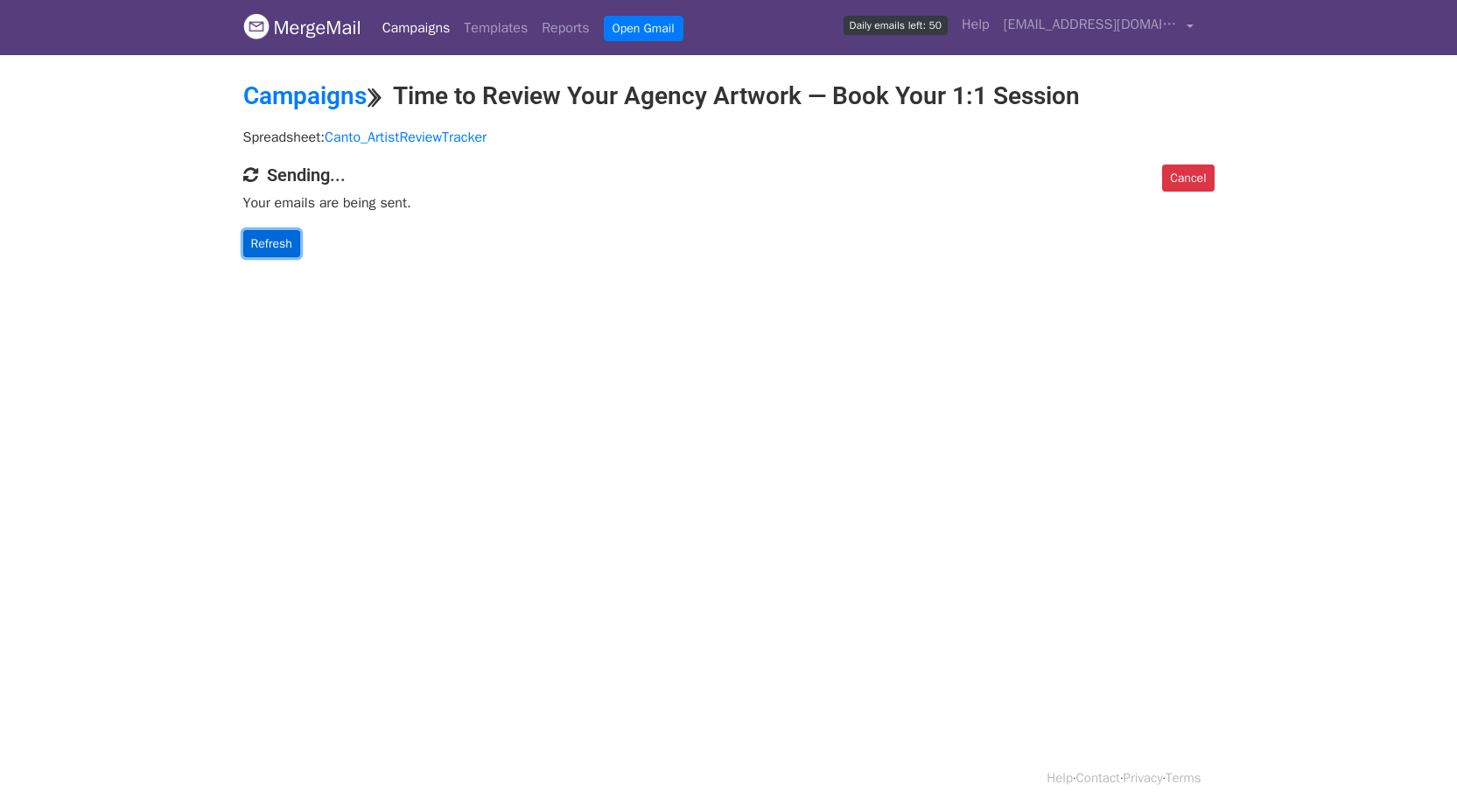 click on "Refresh" at bounding box center (271, 243) 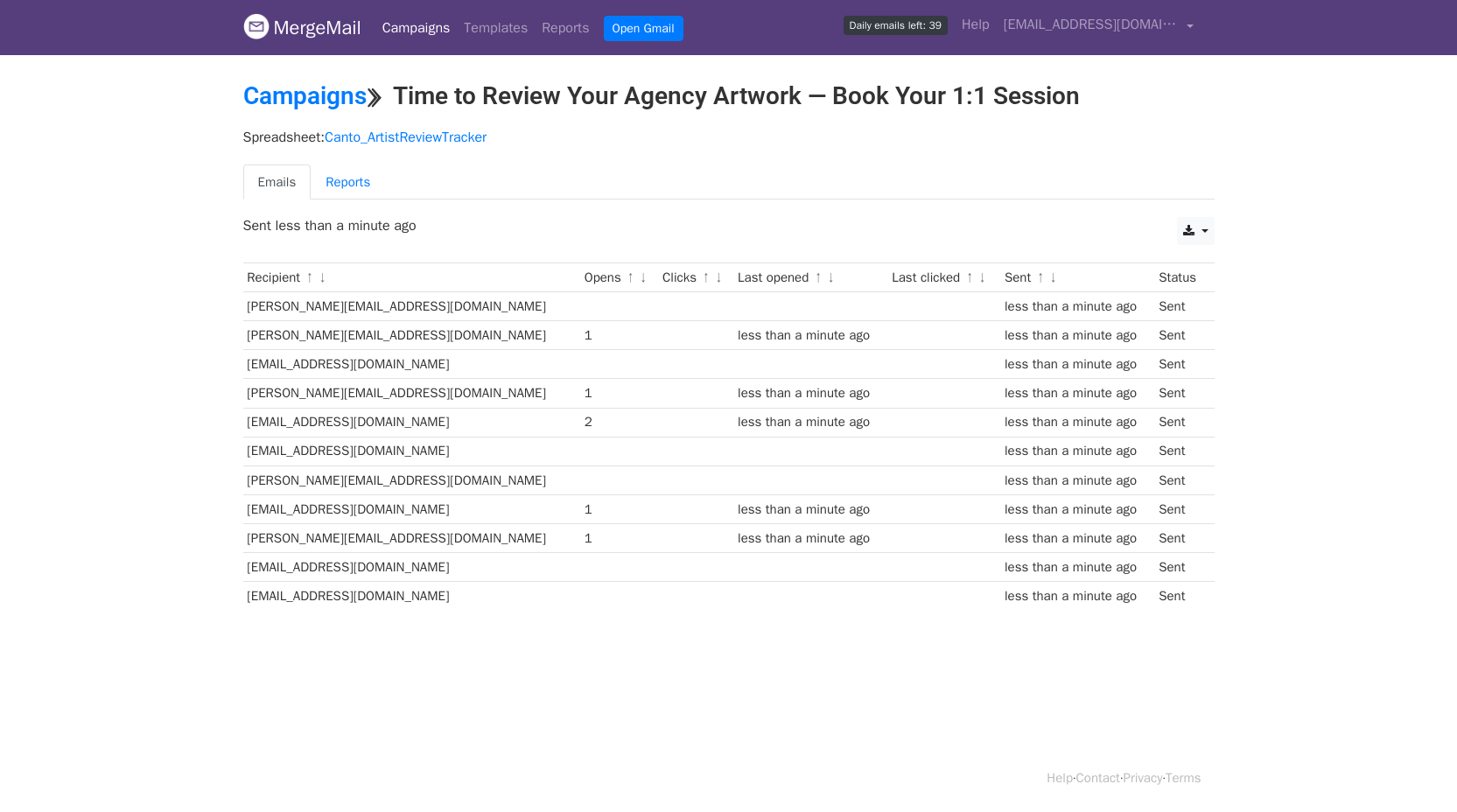 scroll, scrollTop: 0, scrollLeft: 0, axis: both 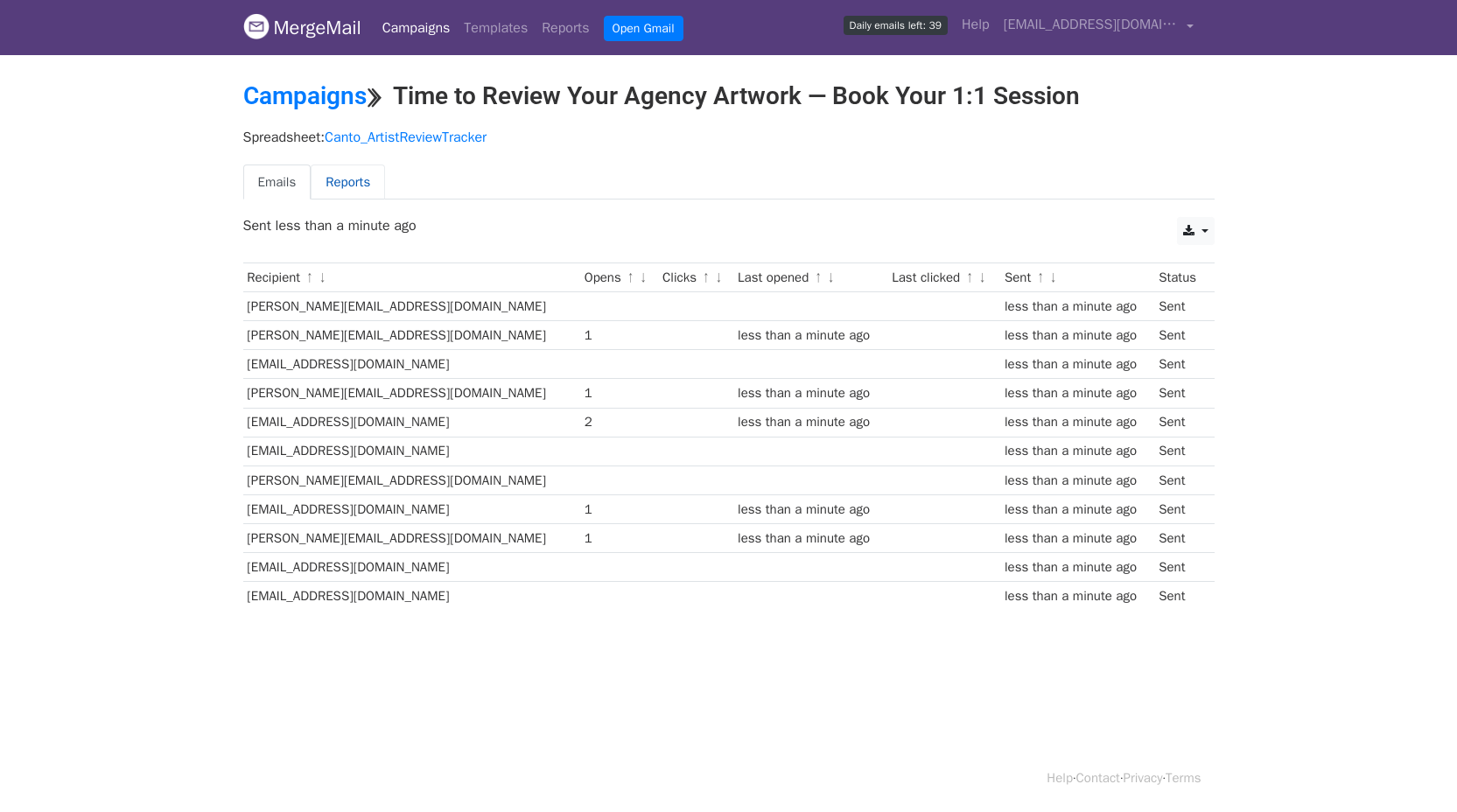 click on "Reports" at bounding box center (347, 182) 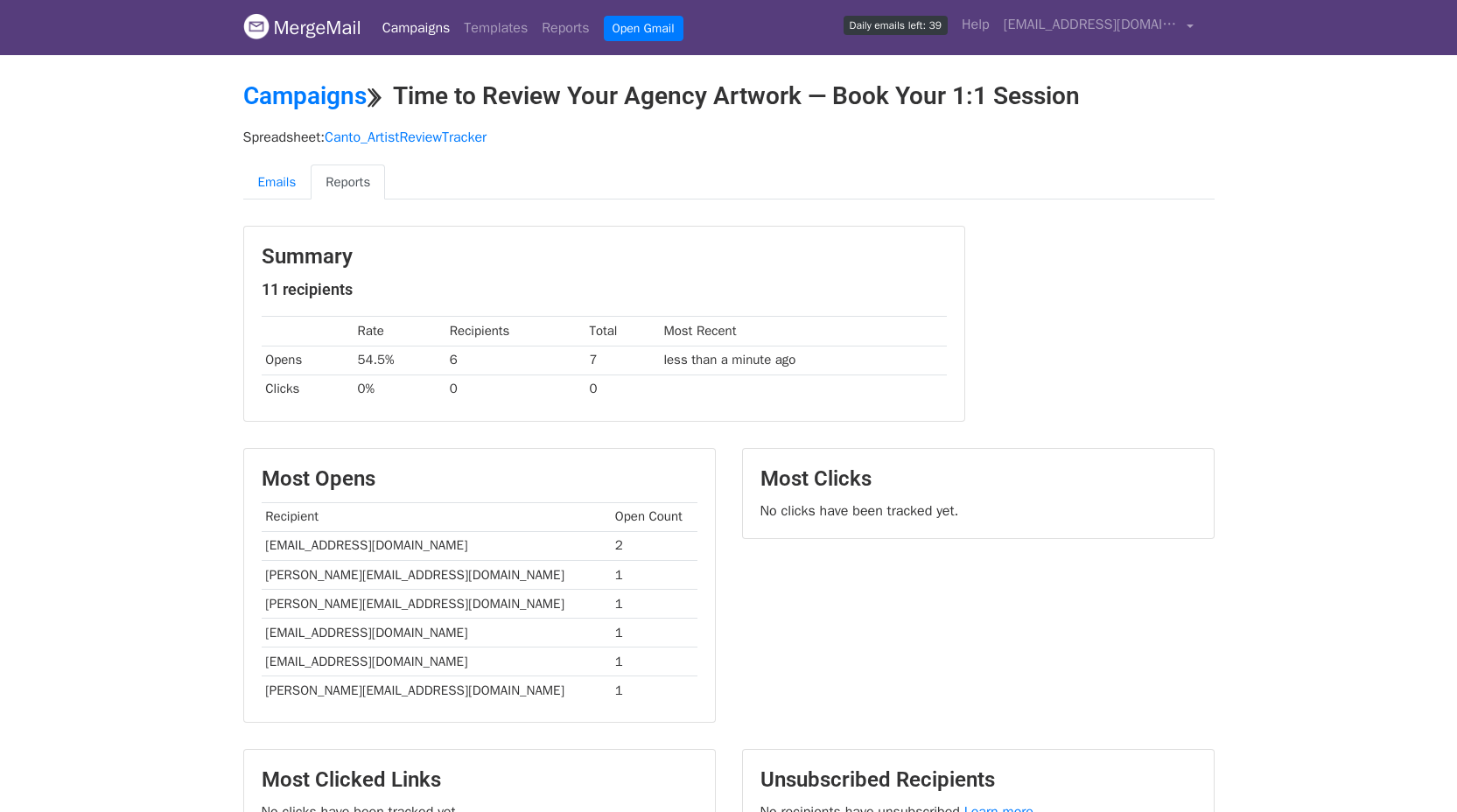 scroll, scrollTop: 0, scrollLeft: 0, axis: both 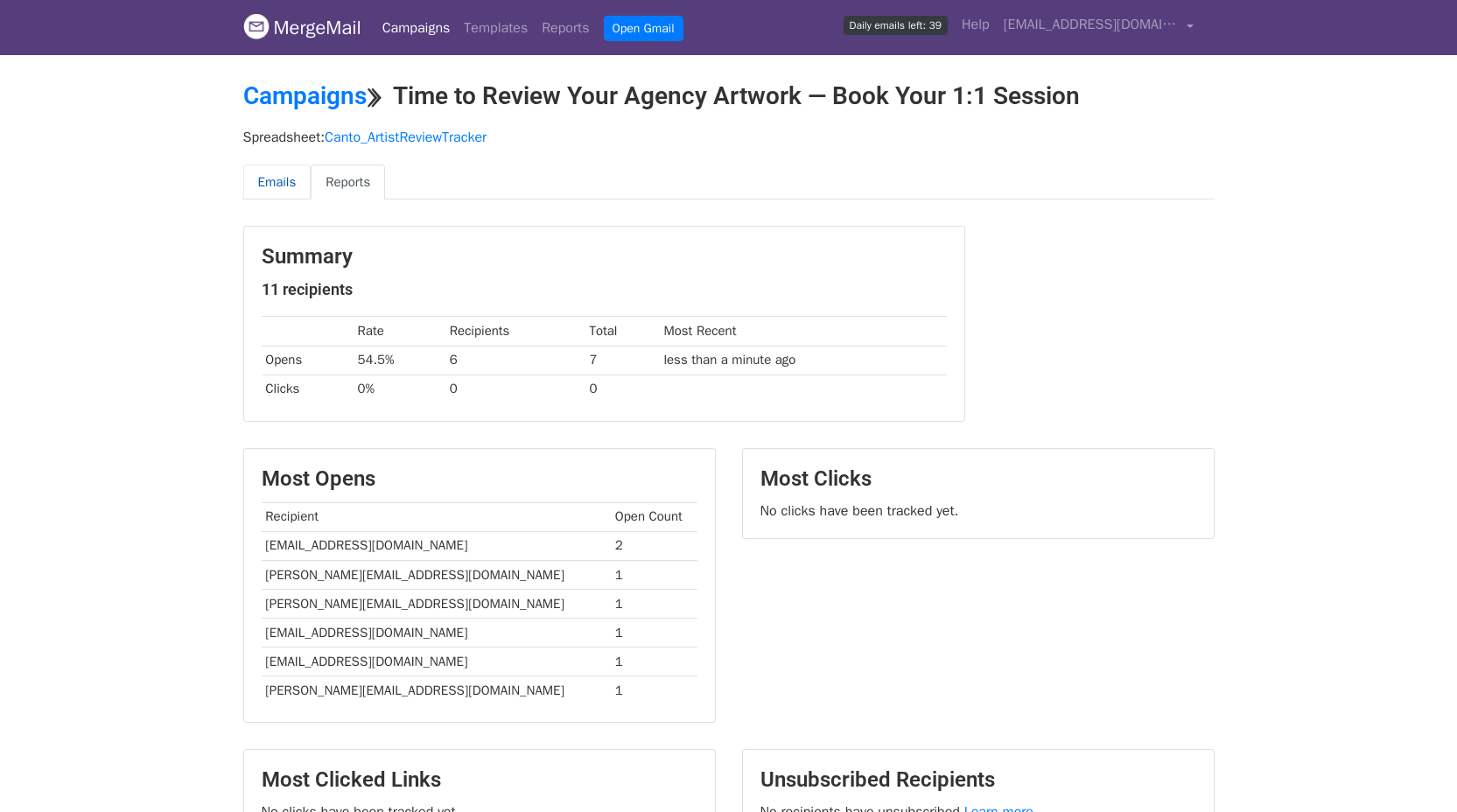 click on "Emails" at bounding box center [277, 182] 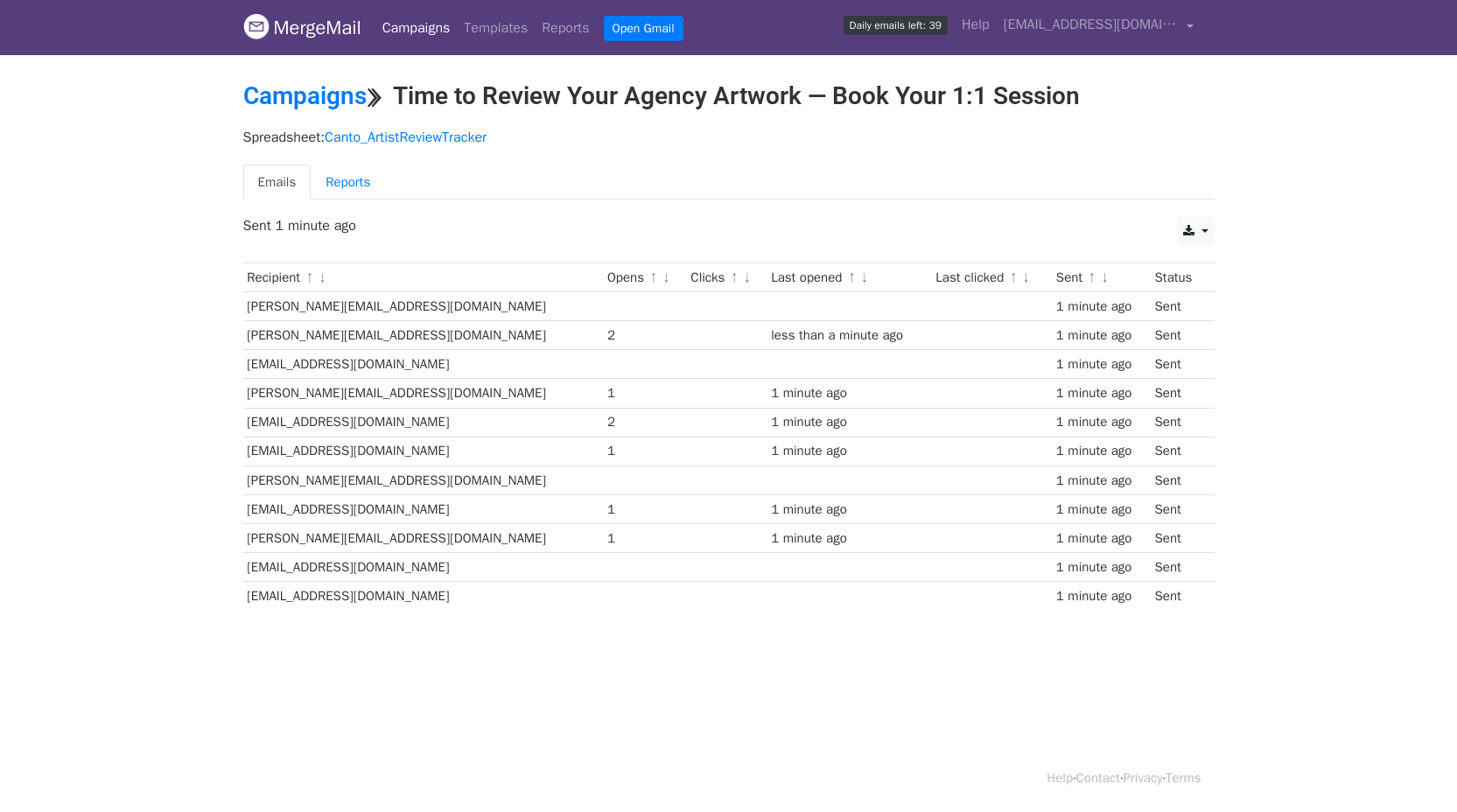 scroll, scrollTop: 0, scrollLeft: 0, axis: both 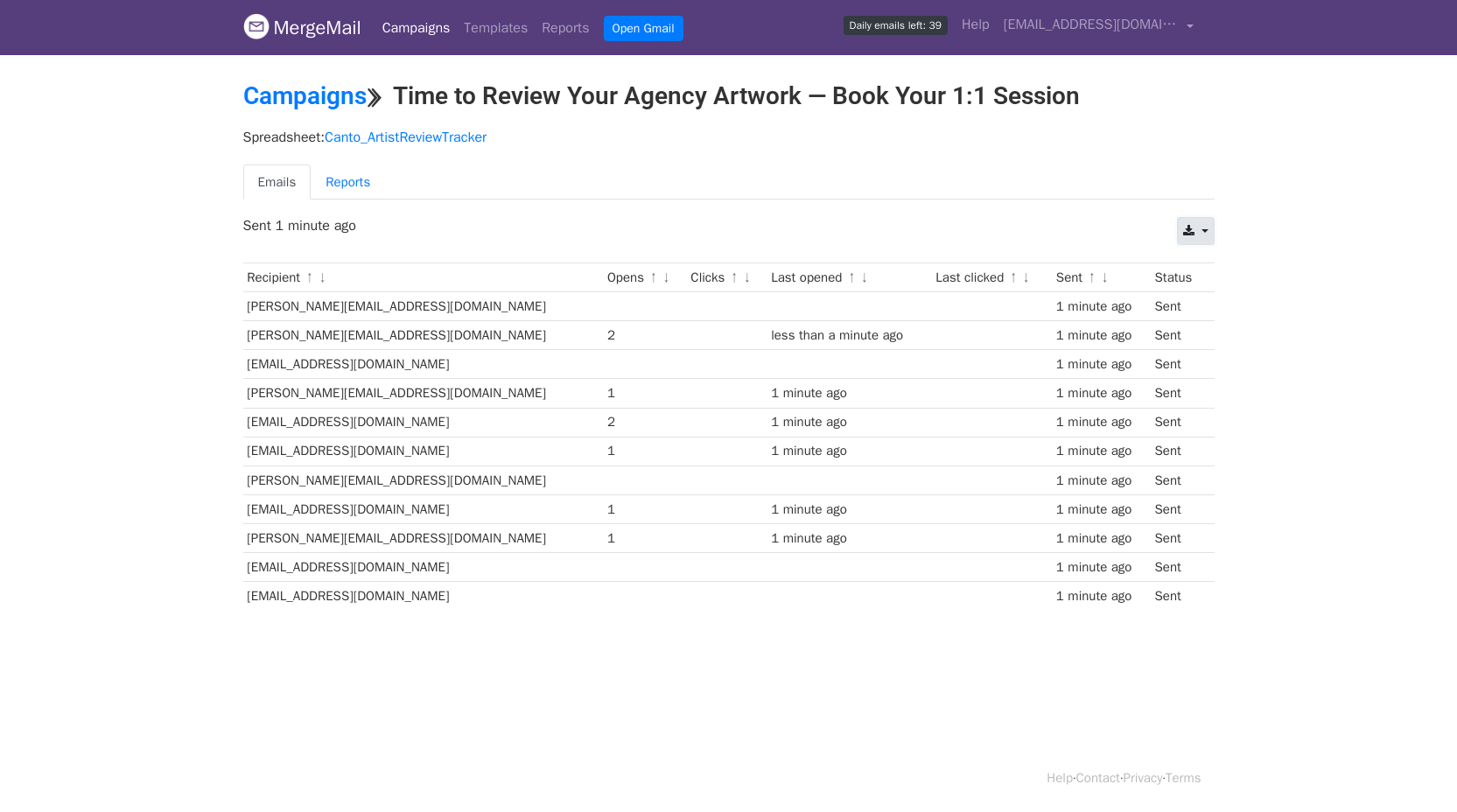 click at bounding box center [1195, 231] 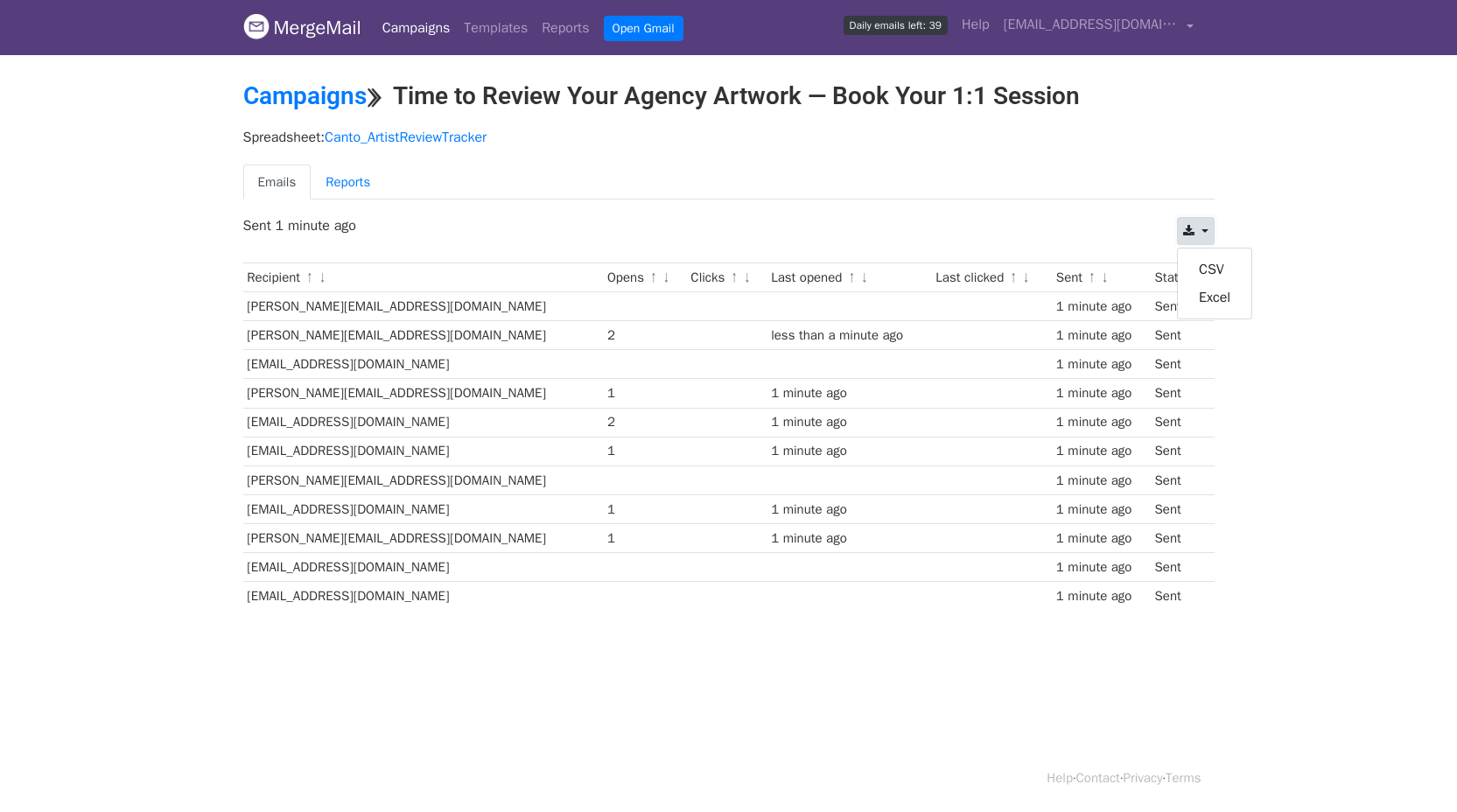 click at bounding box center (1195, 231) 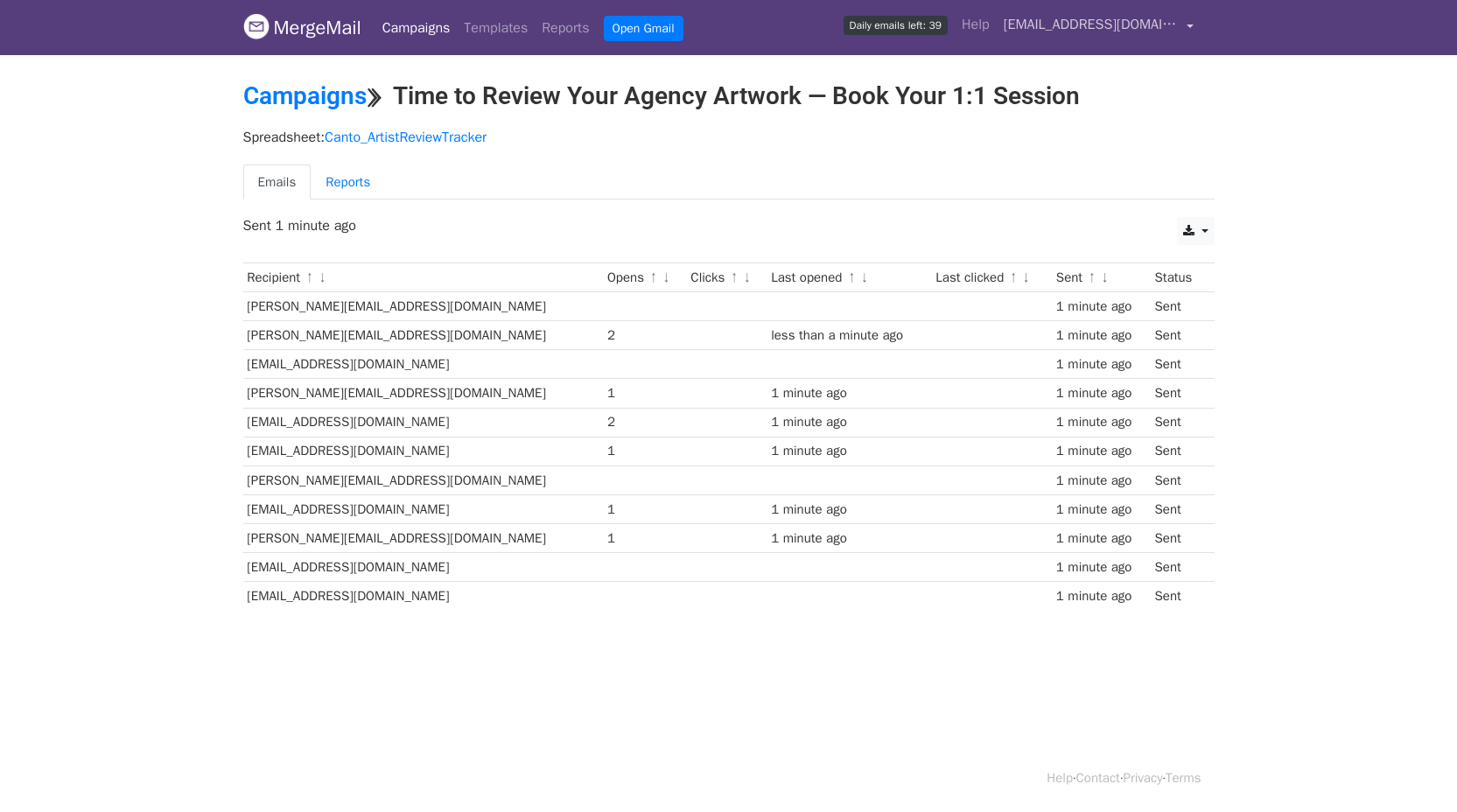click on "[EMAIL_ADDRESS][DOMAIN_NAME]" at bounding box center [1098, 27] 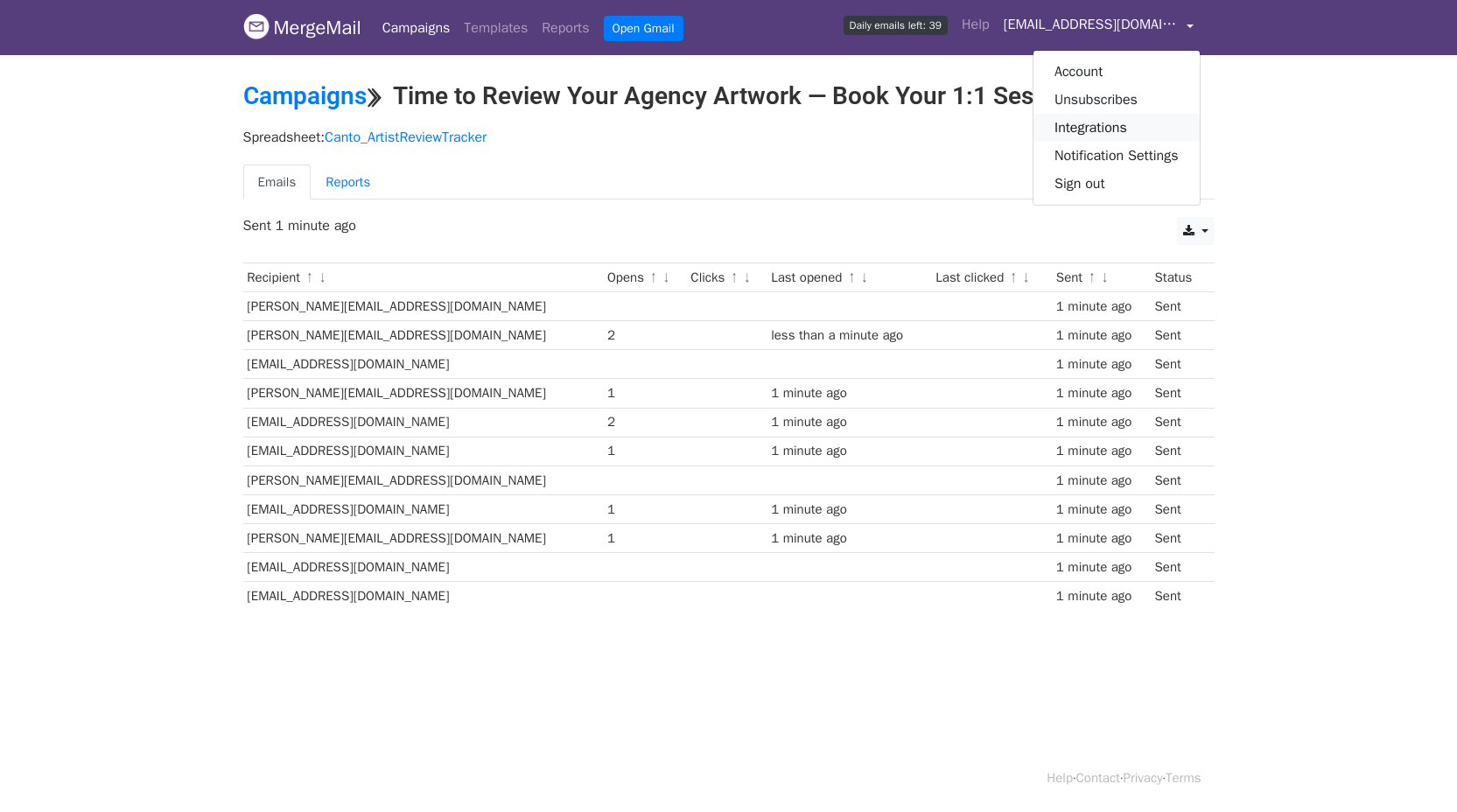 click on "Integrations" at bounding box center (1117, 128) 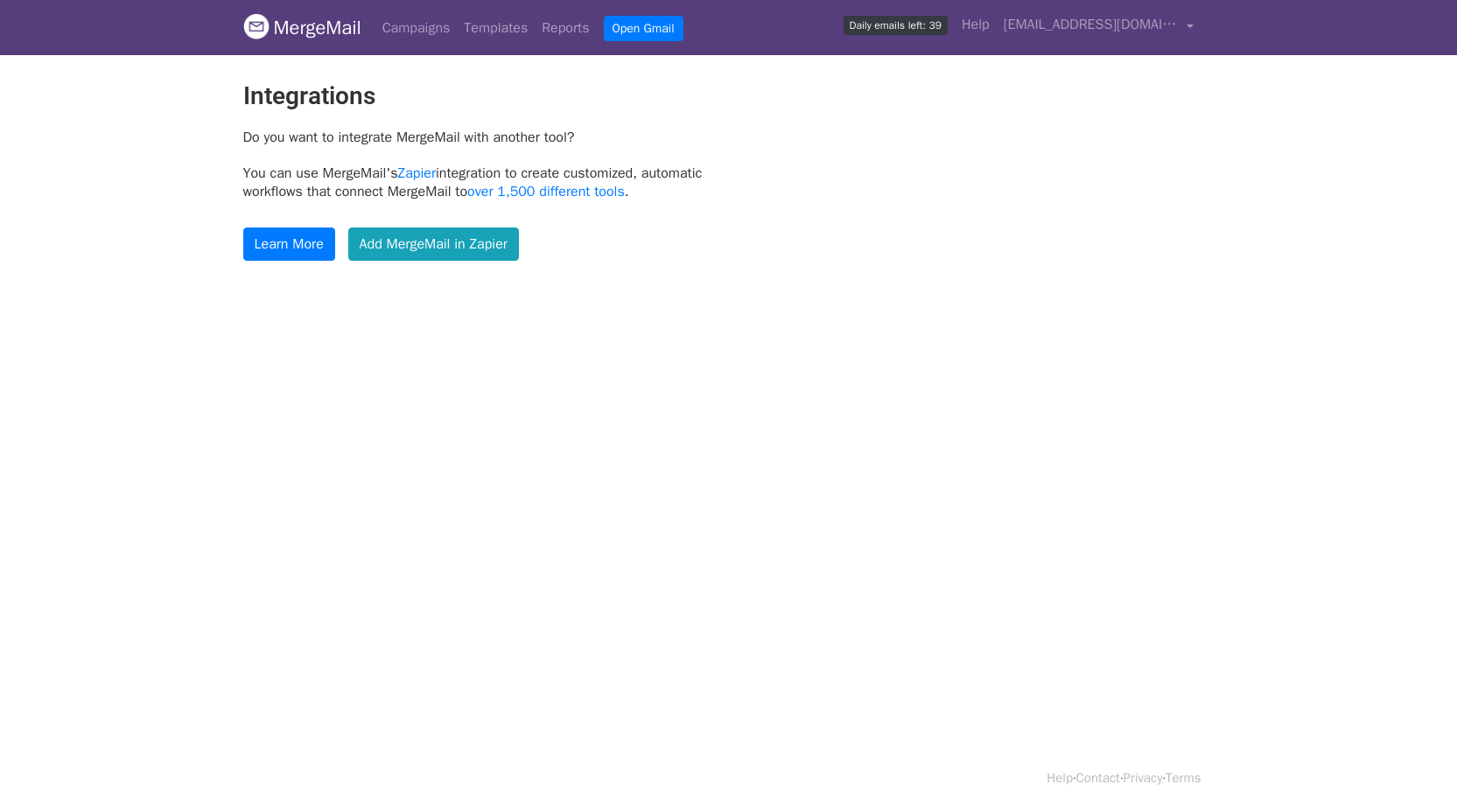 scroll, scrollTop: 0, scrollLeft: 0, axis: both 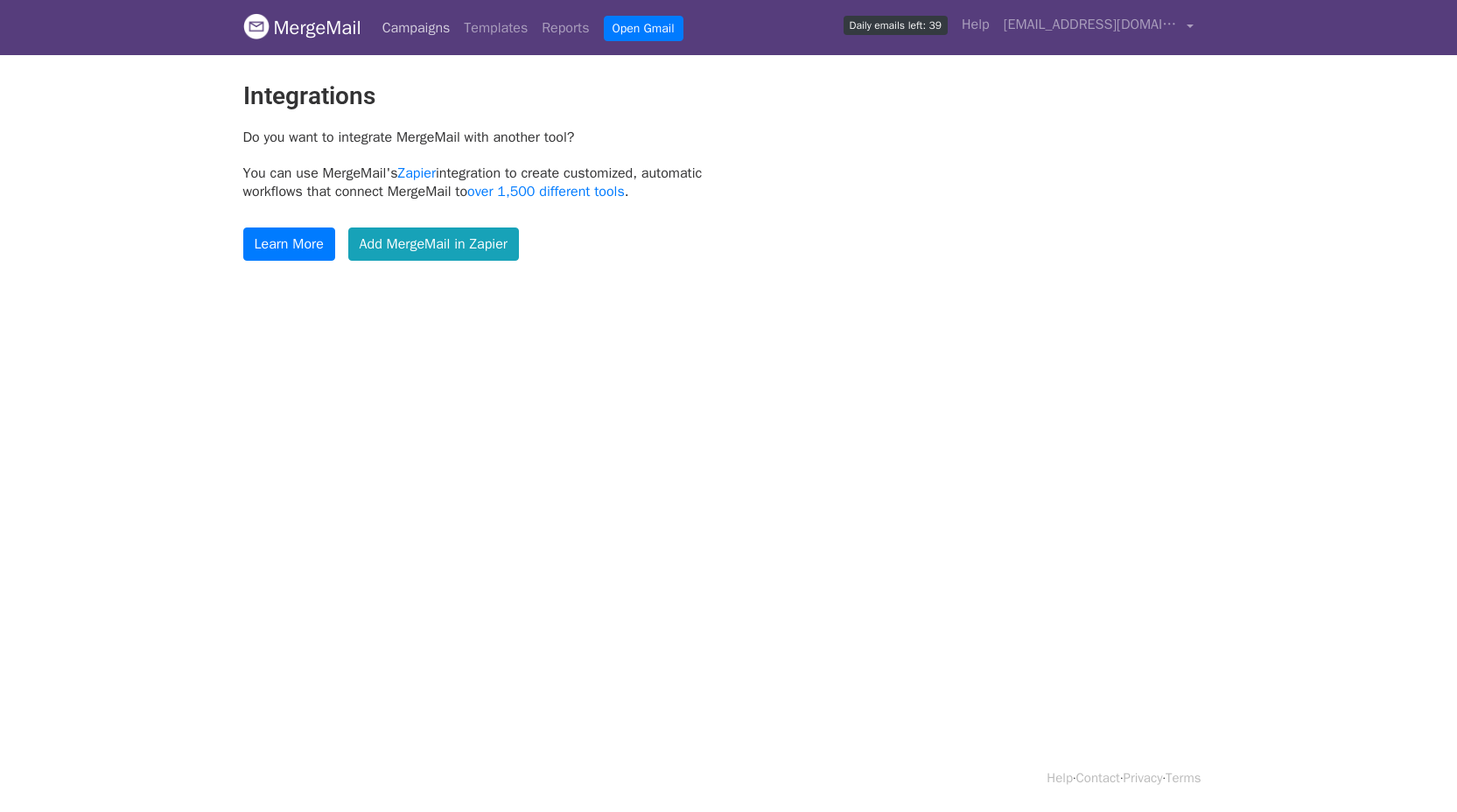 click on "Campaigns" at bounding box center (417, 28) 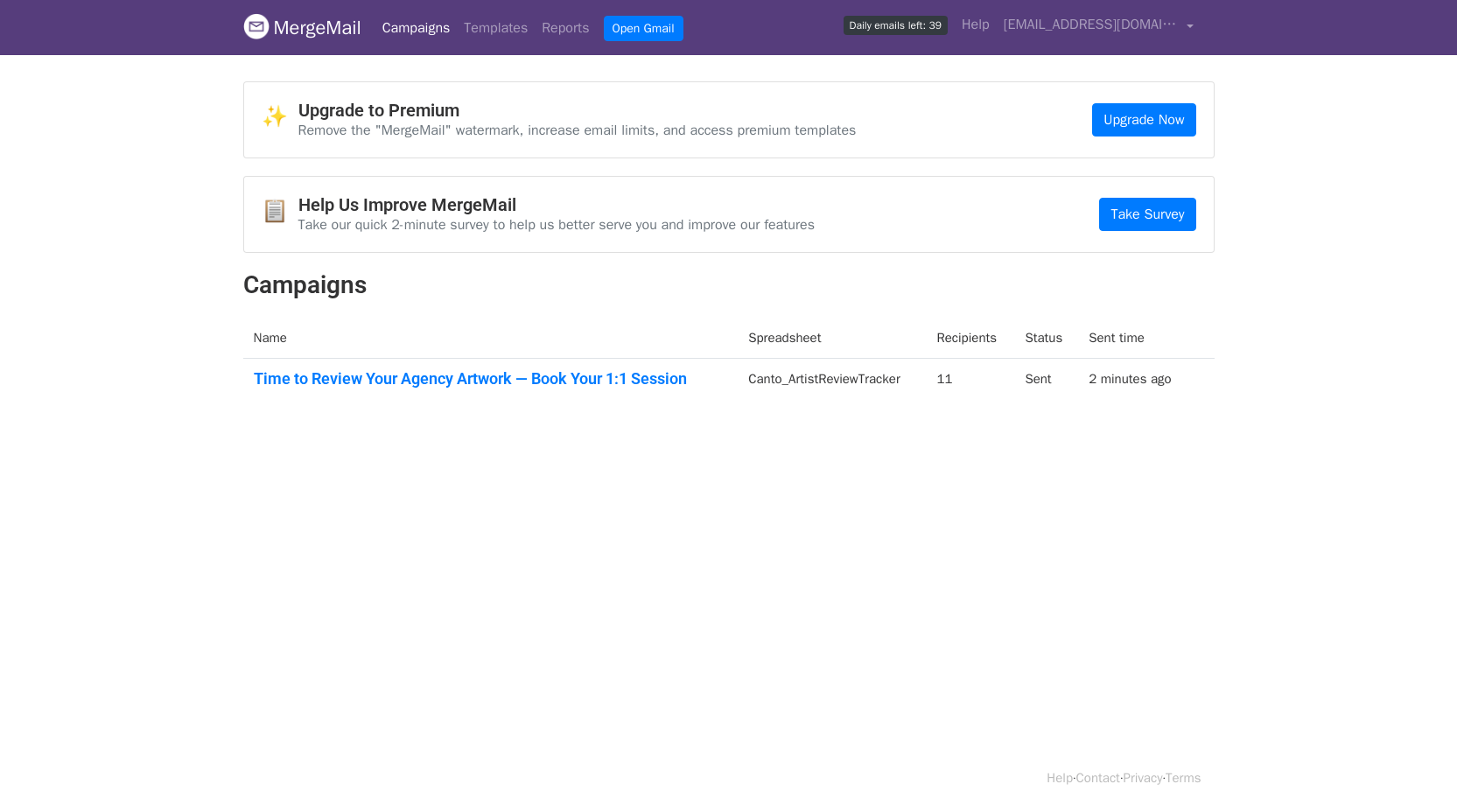 scroll, scrollTop: 0, scrollLeft: 0, axis: both 